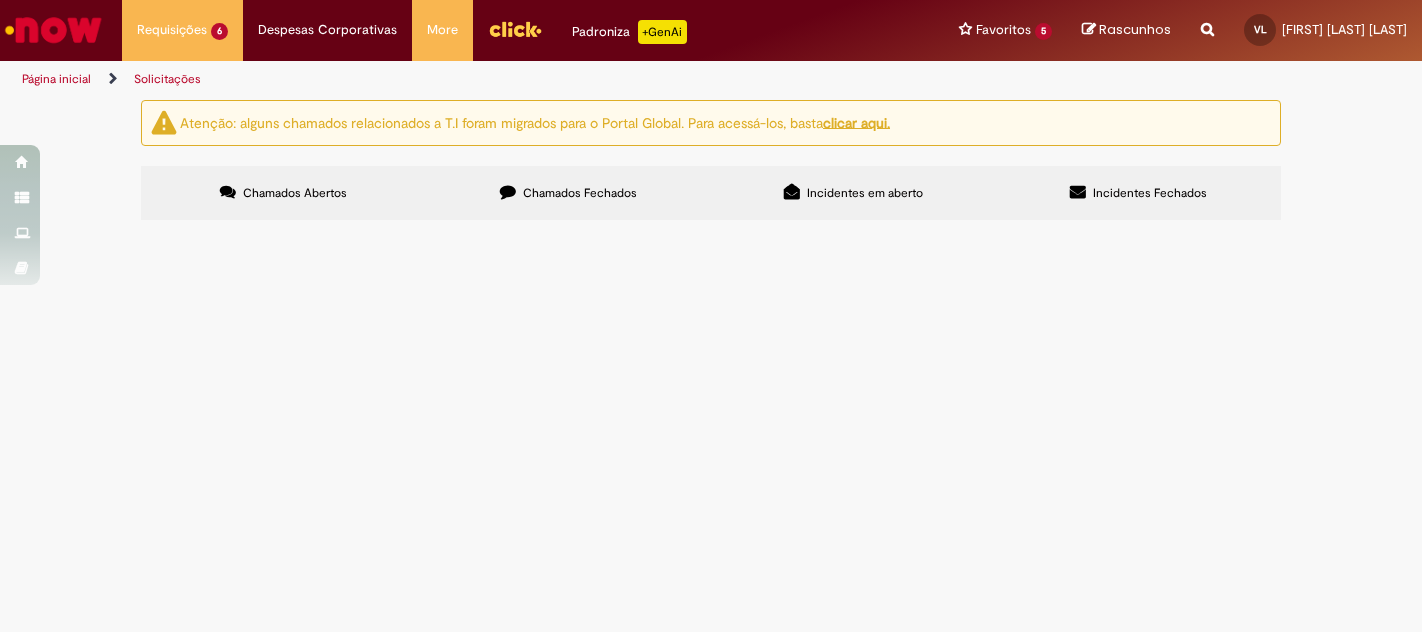 scroll, scrollTop: 0, scrollLeft: 0, axis: both 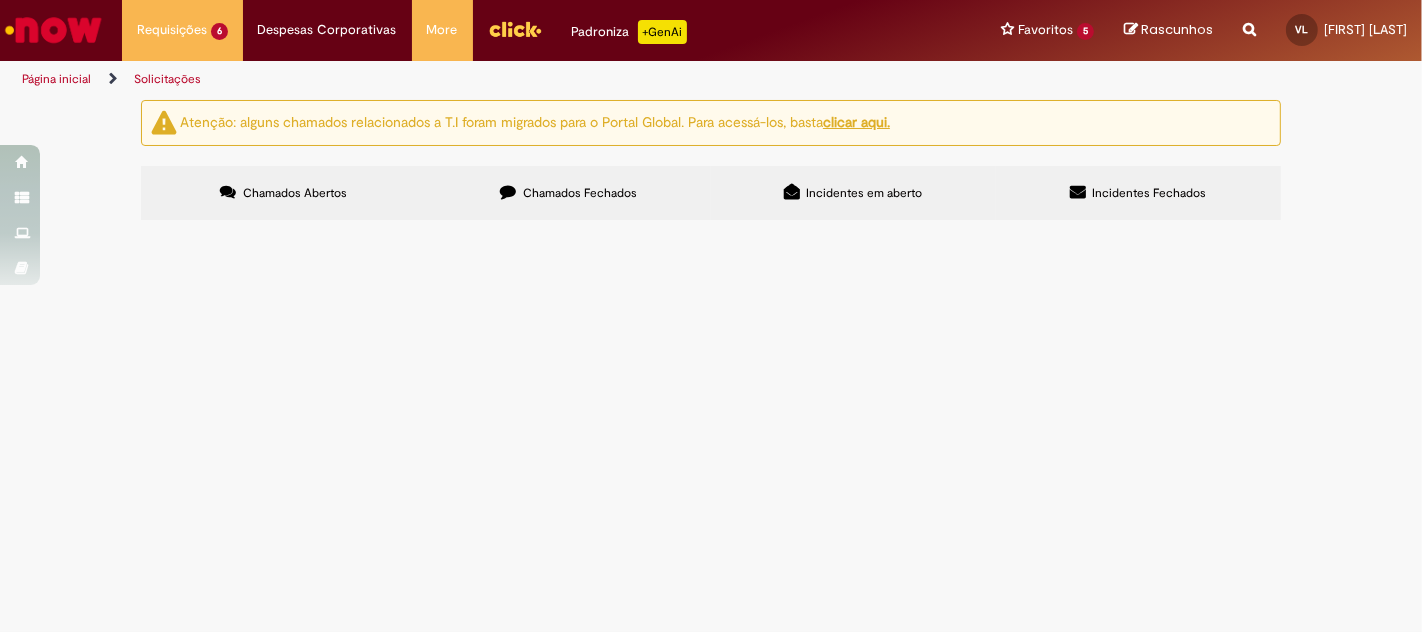 click at bounding box center [53, 30] 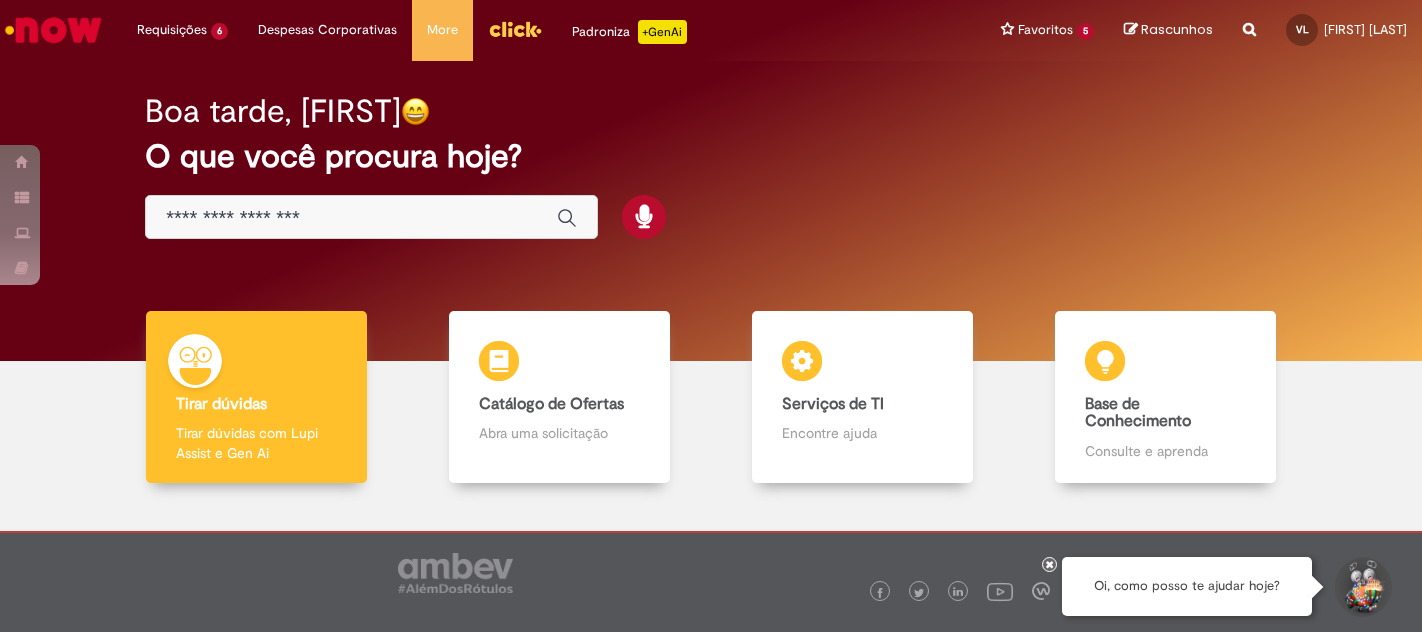 scroll, scrollTop: 0, scrollLeft: 0, axis: both 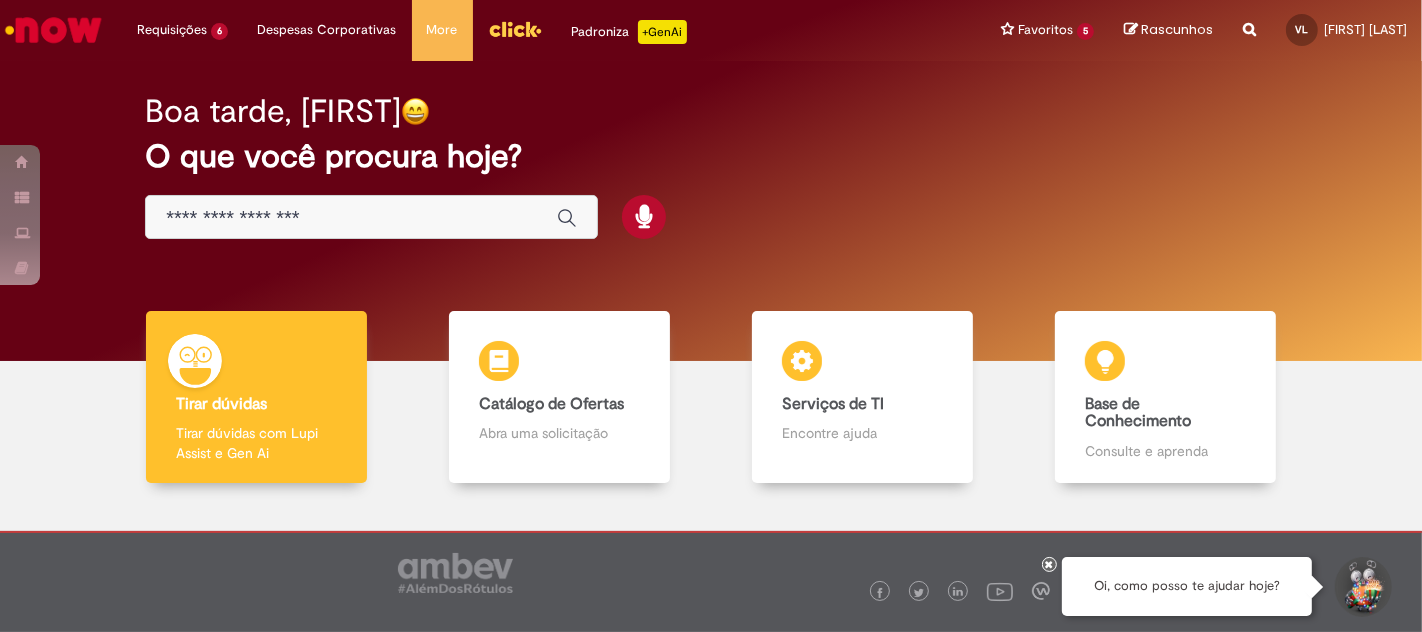 click at bounding box center (351, 218) 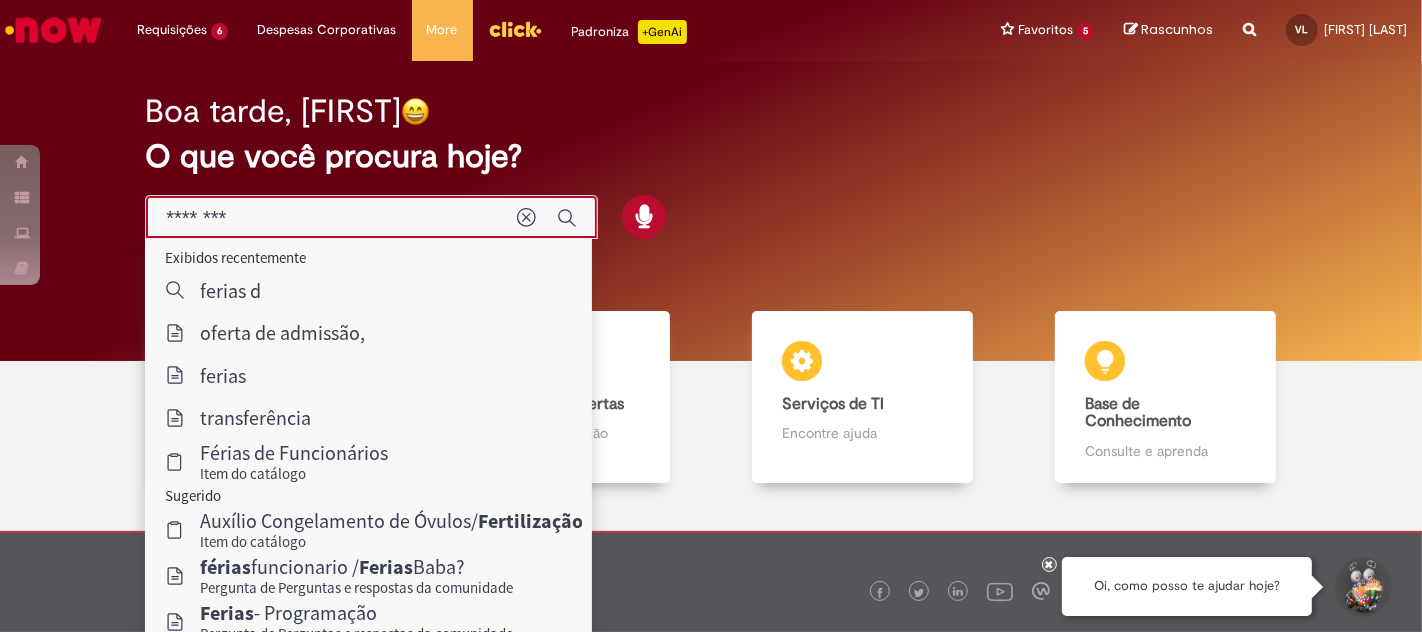 type on "*********" 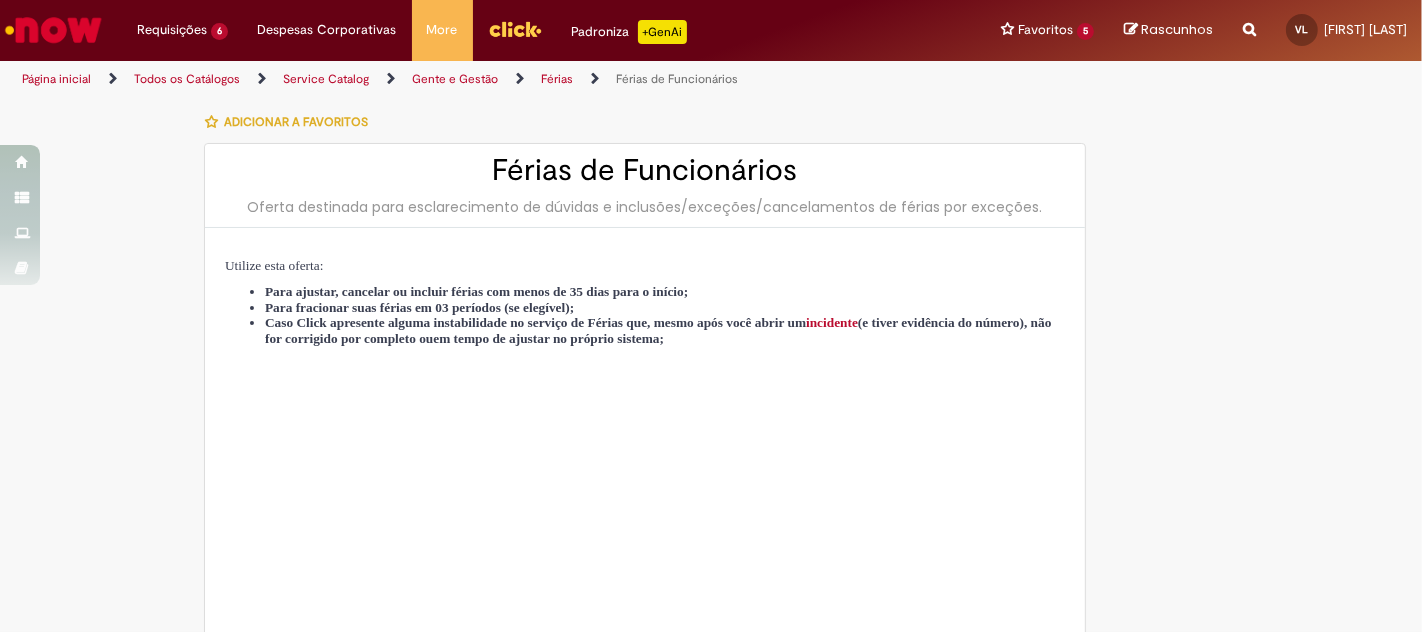 type on "********" 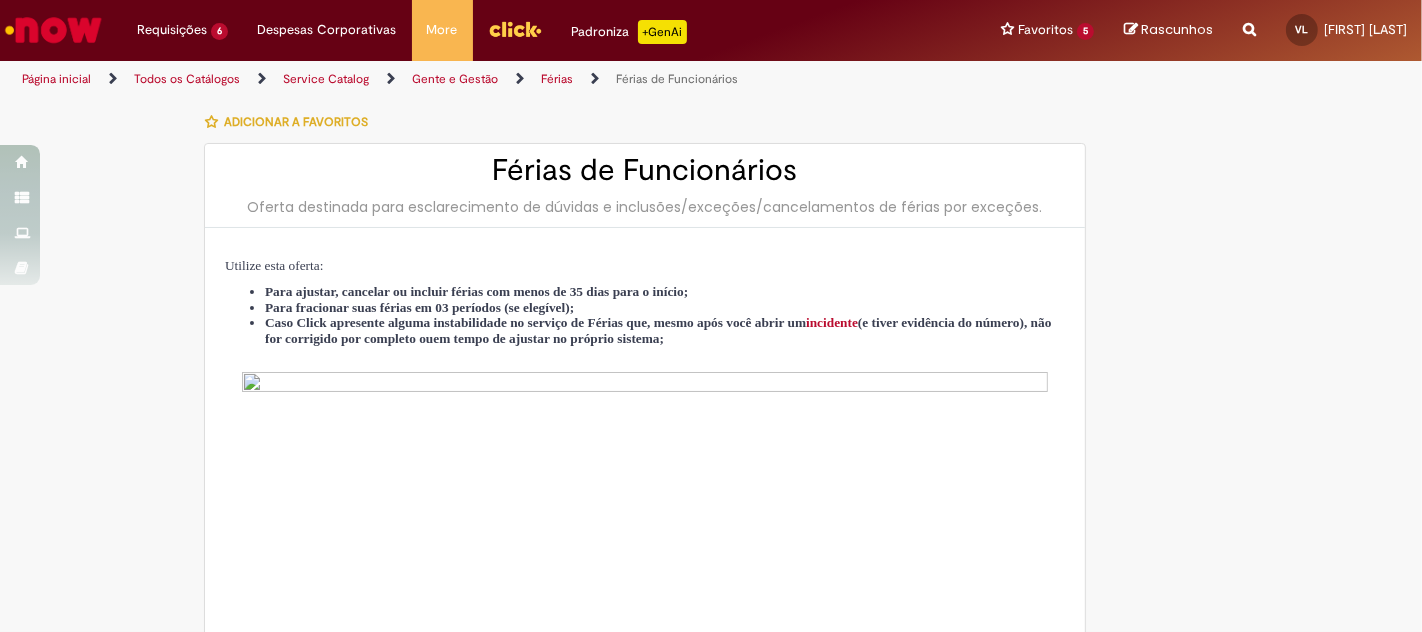 type on "**********" 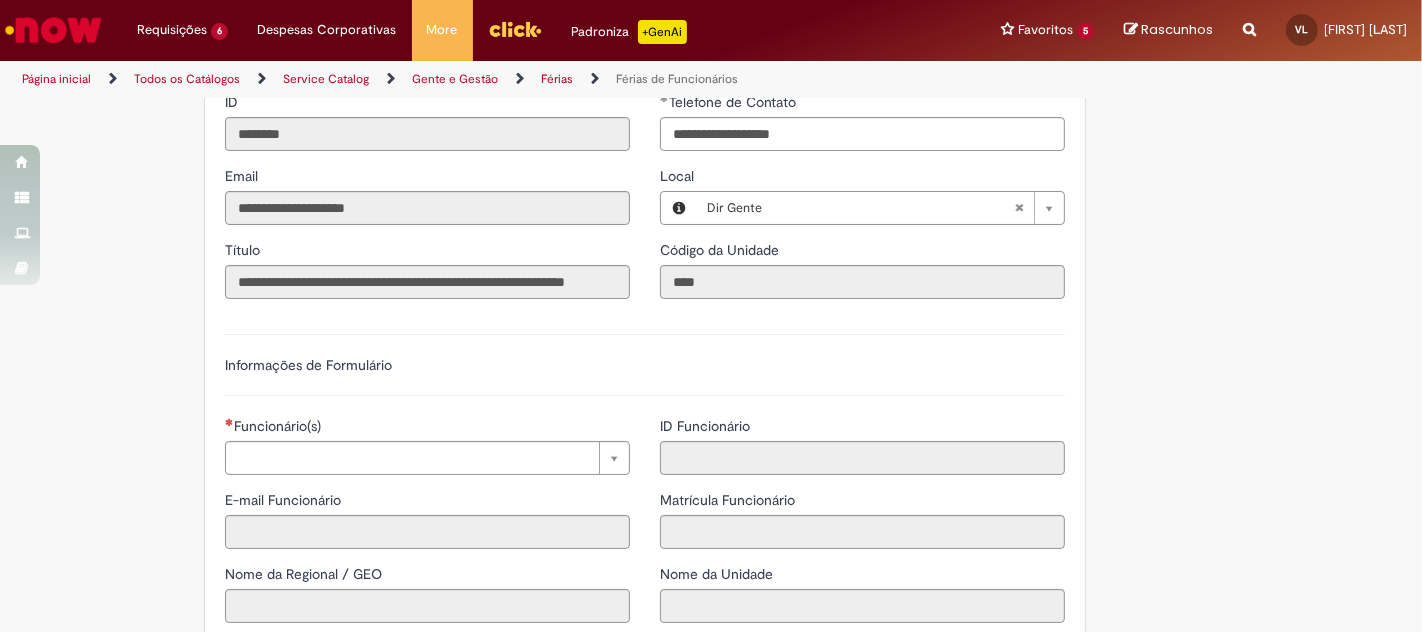 scroll, scrollTop: 1145, scrollLeft: 0, axis: vertical 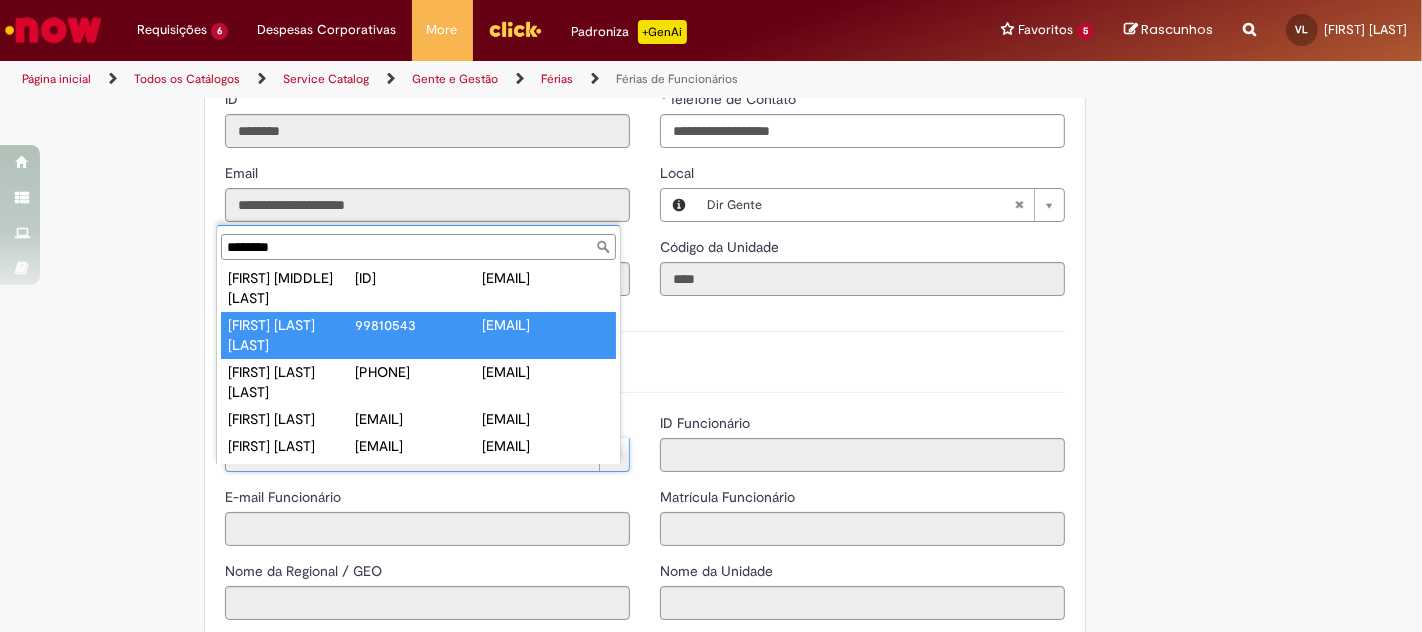 type on "********" 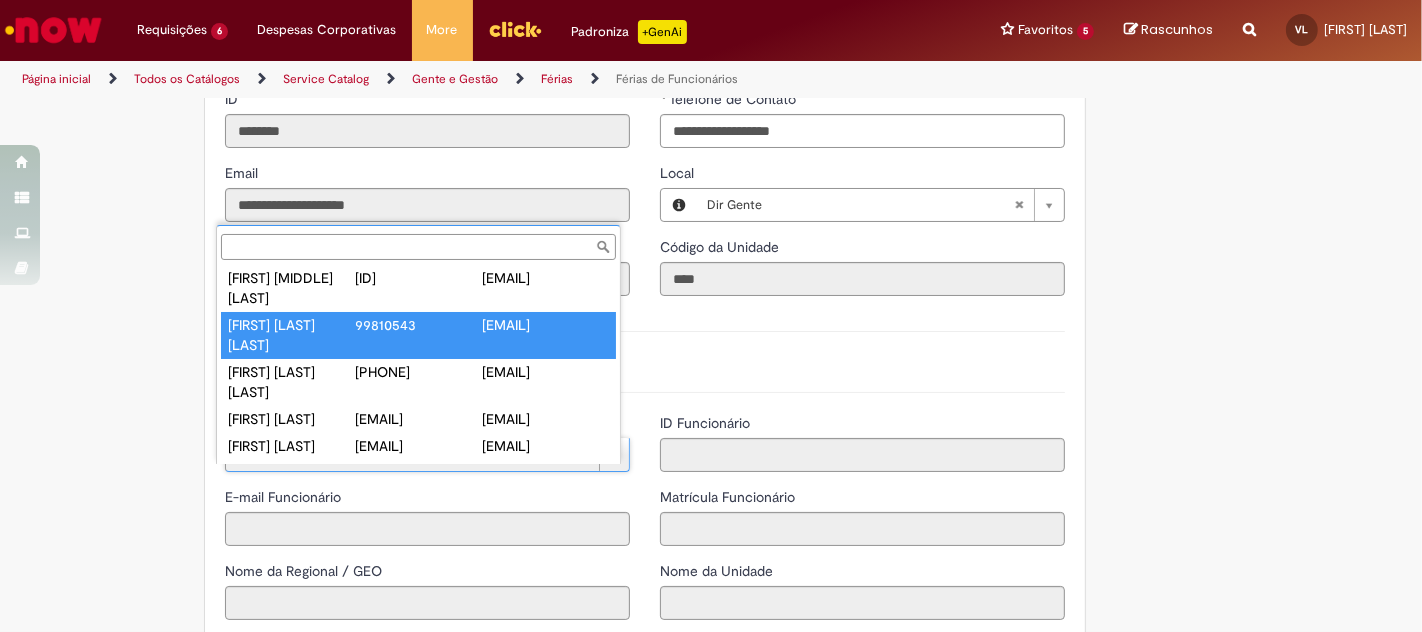 type on "**********" 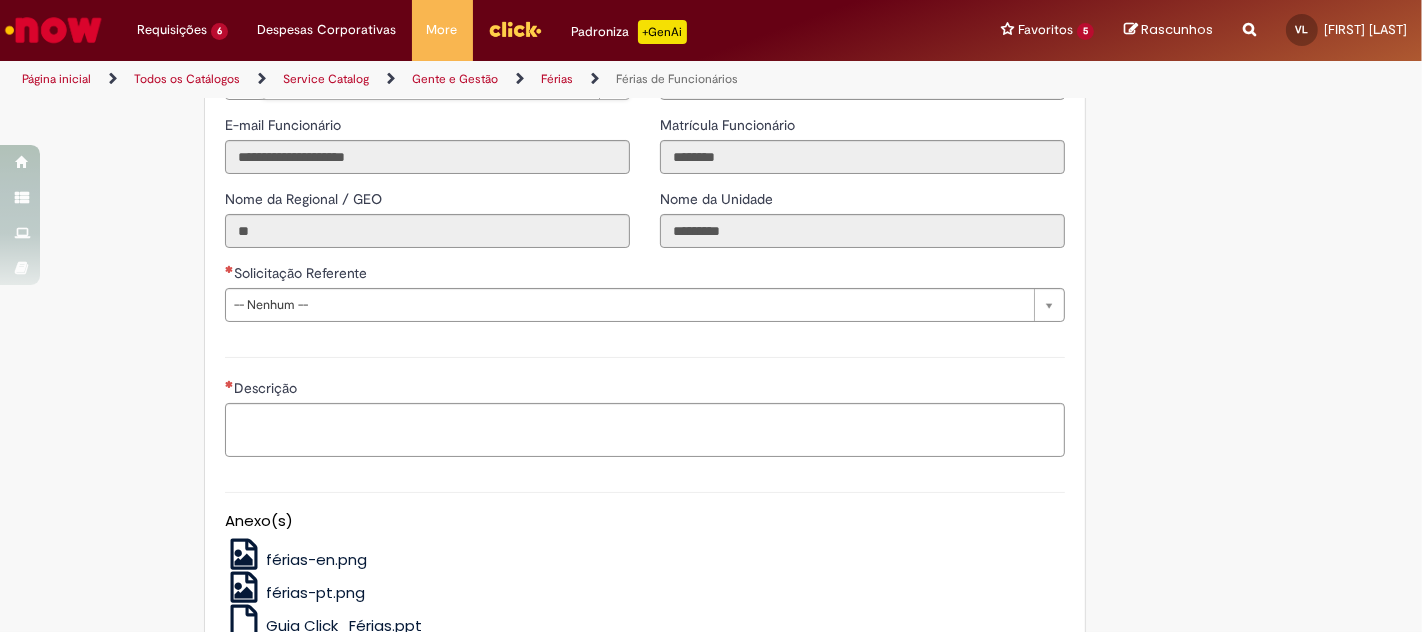 scroll, scrollTop: 1528, scrollLeft: 0, axis: vertical 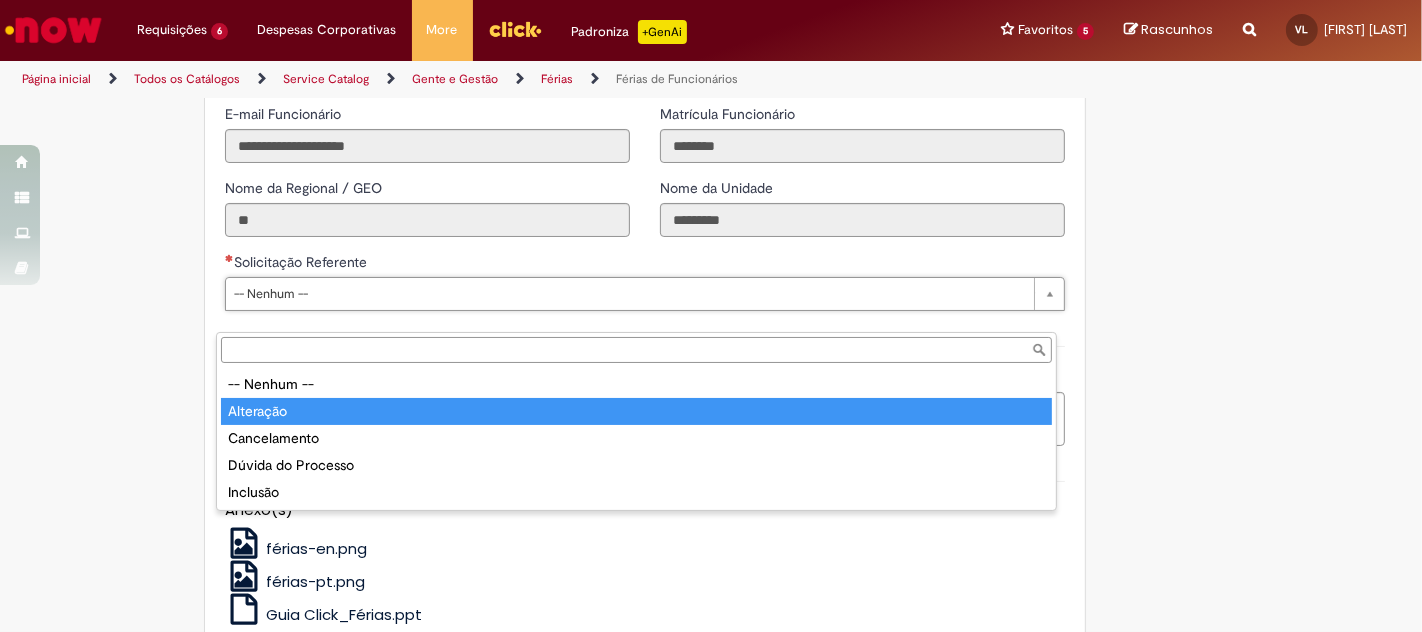 type on "*********" 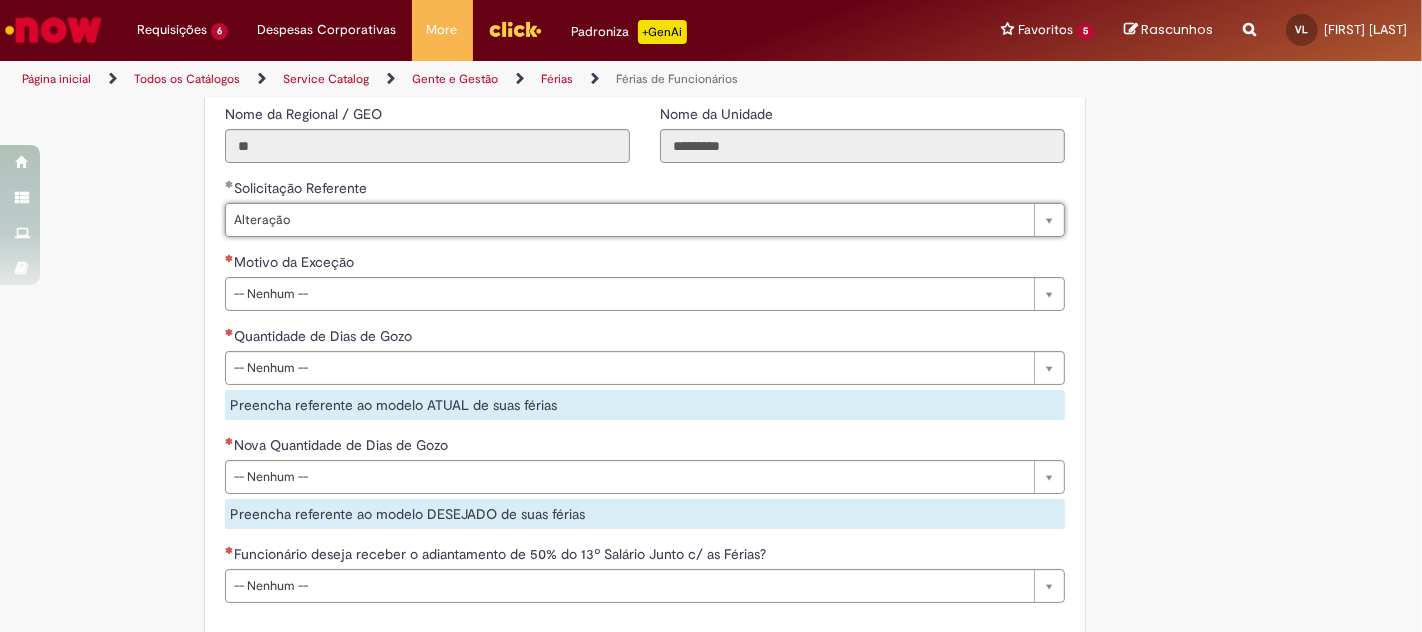 scroll, scrollTop: 1611, scrollLeft: 0, axis: vertical 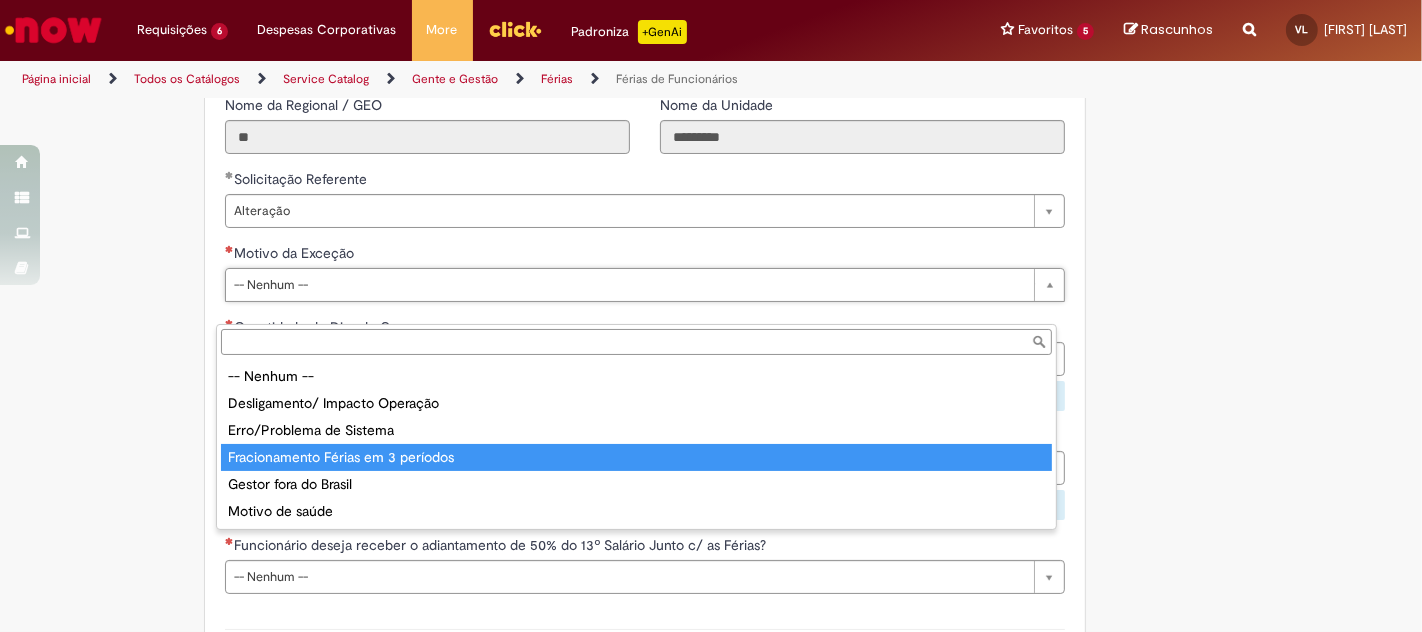 type on "**********" 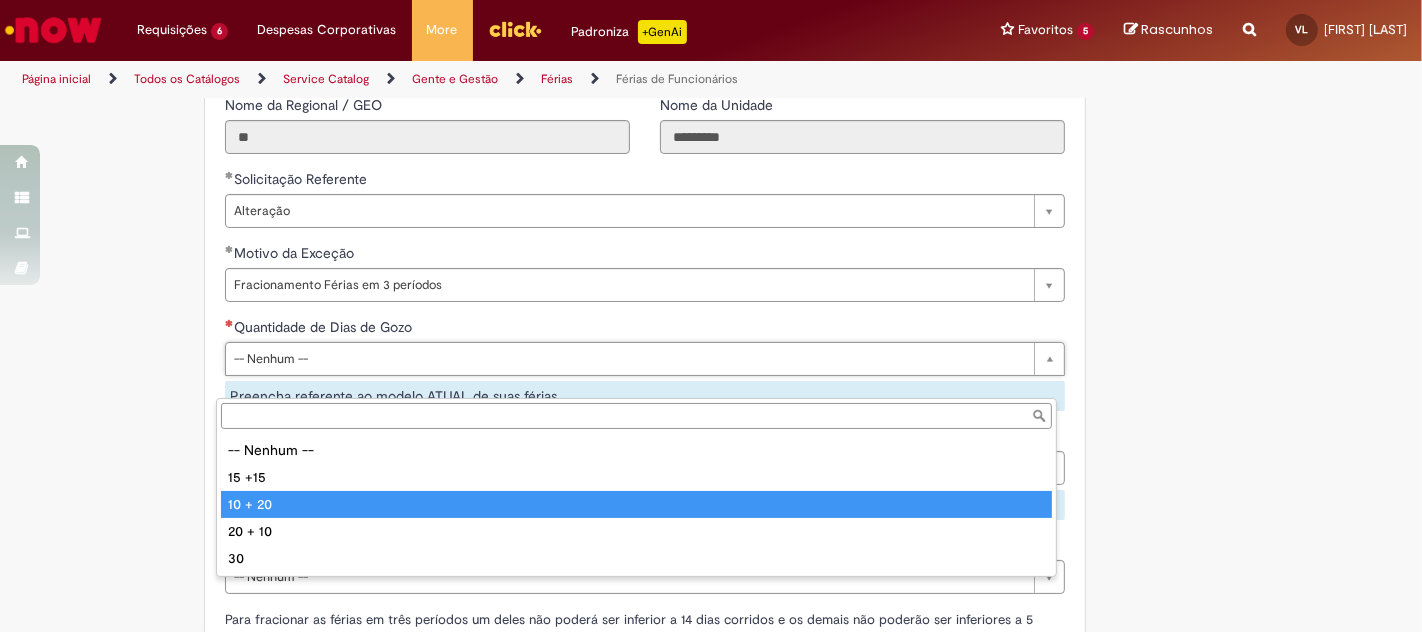 type on "*******" 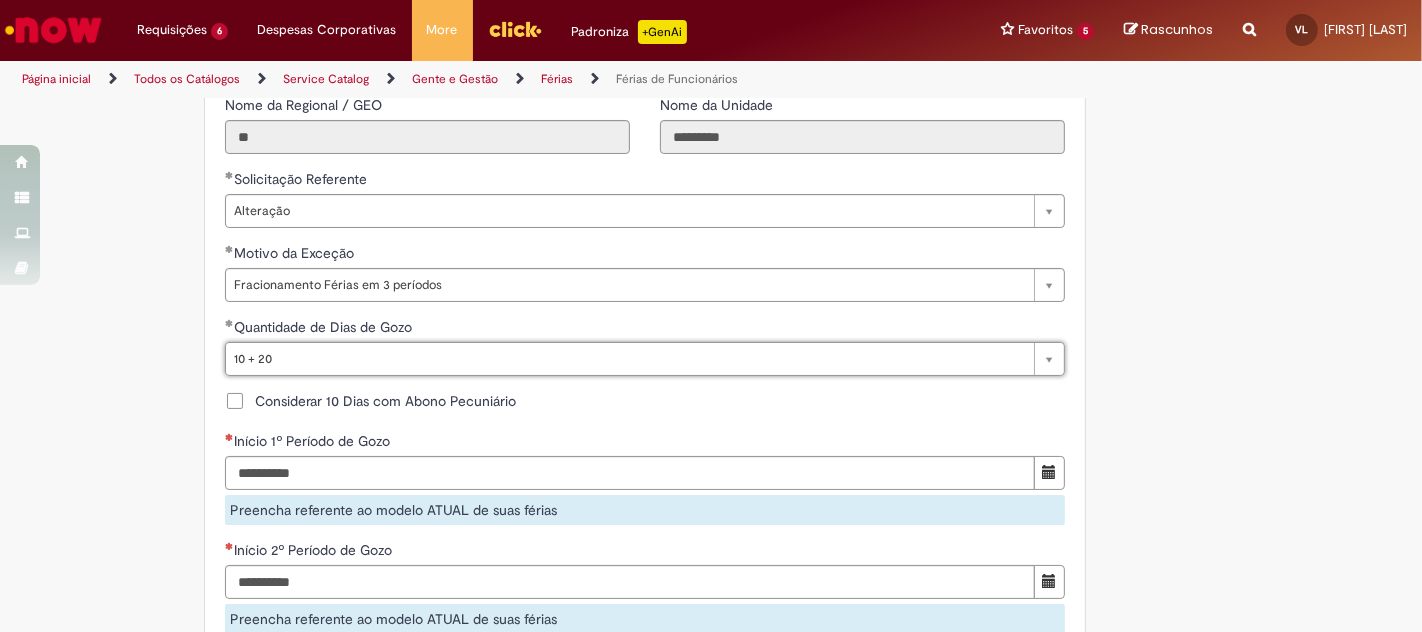 scroll, scrollTop: 1690, scrollLeft: 0, axis: vertical 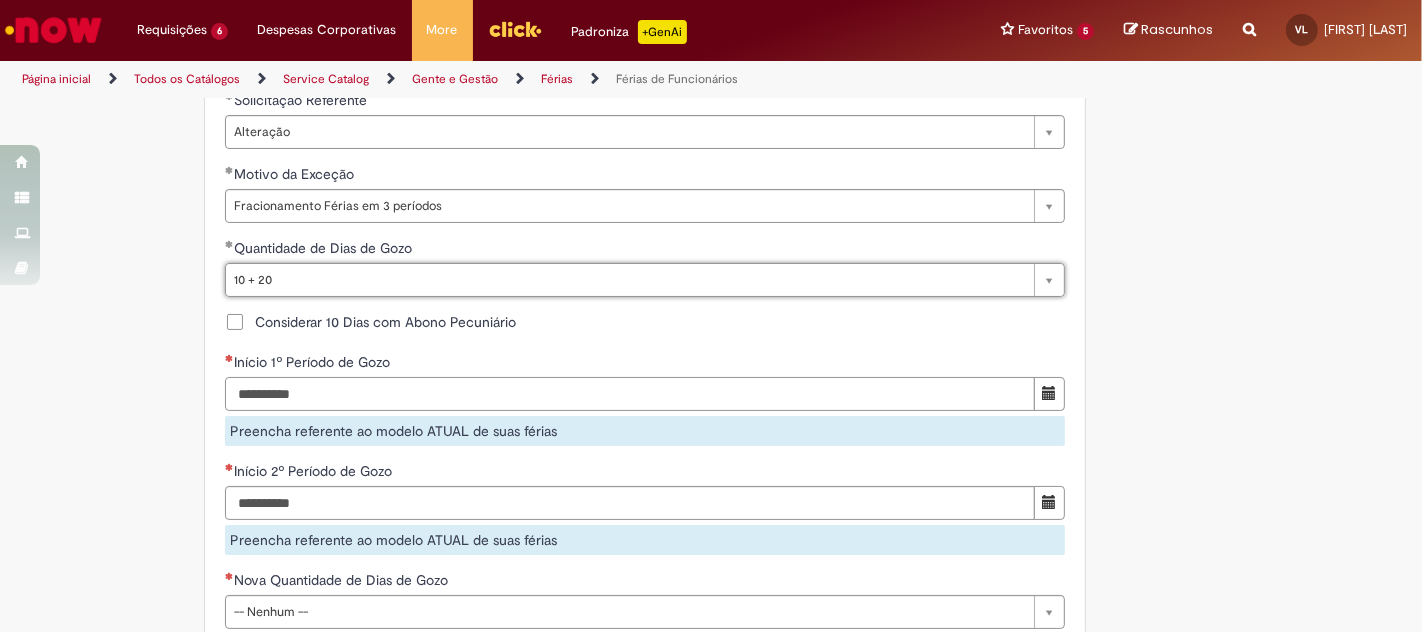 click on "Início 1º Período de Gozo" at bounding box center [630, 394] 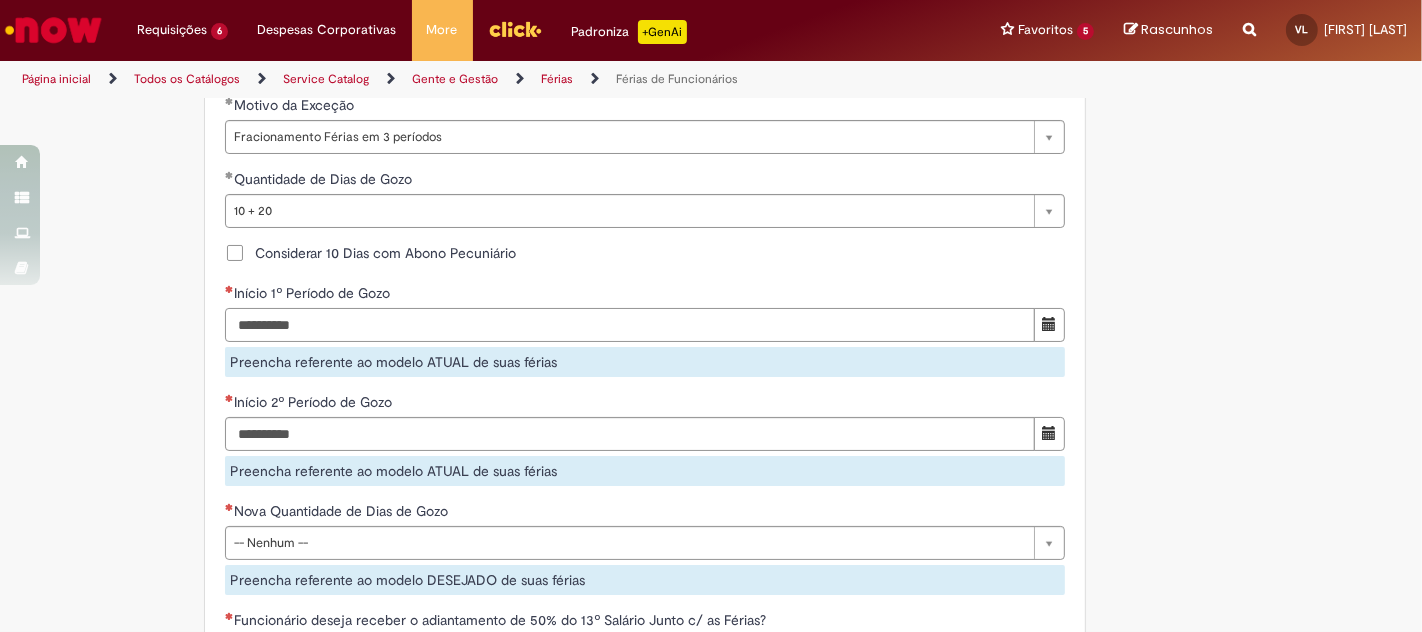 scroll, scrollTop: 1762, scrollLeft: 0, axis: vertical 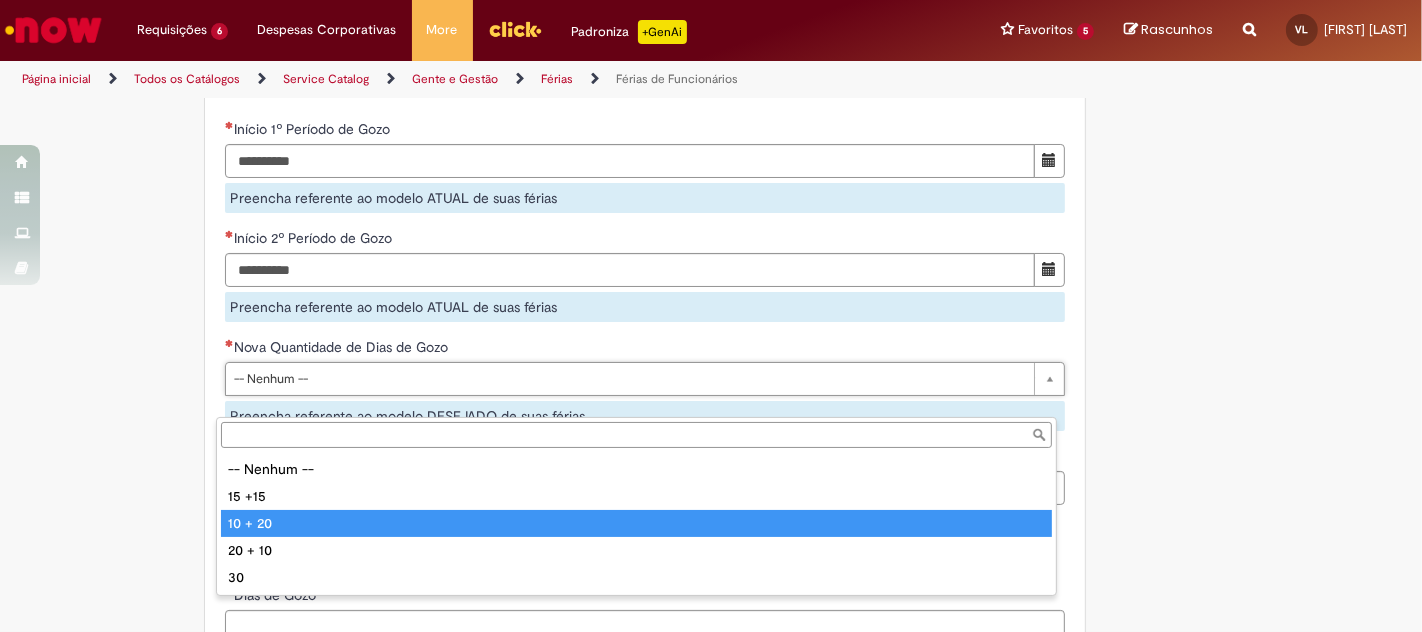 type on "*******" 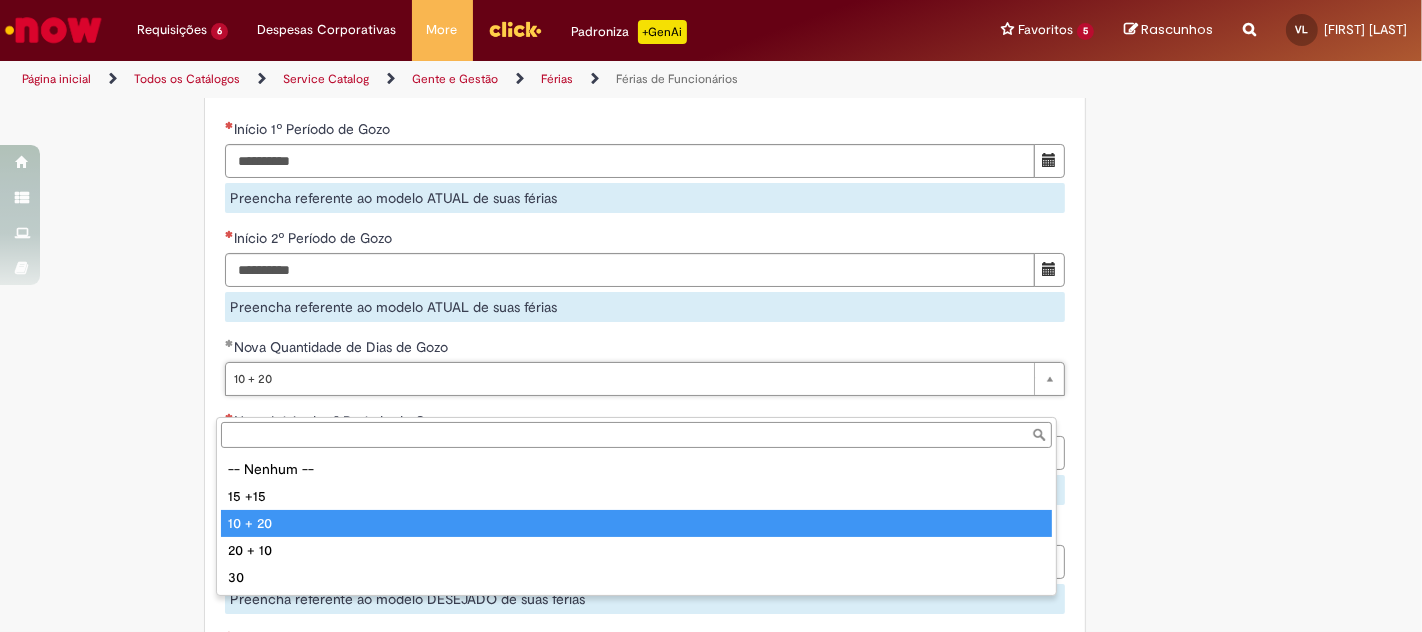 type on "*******" 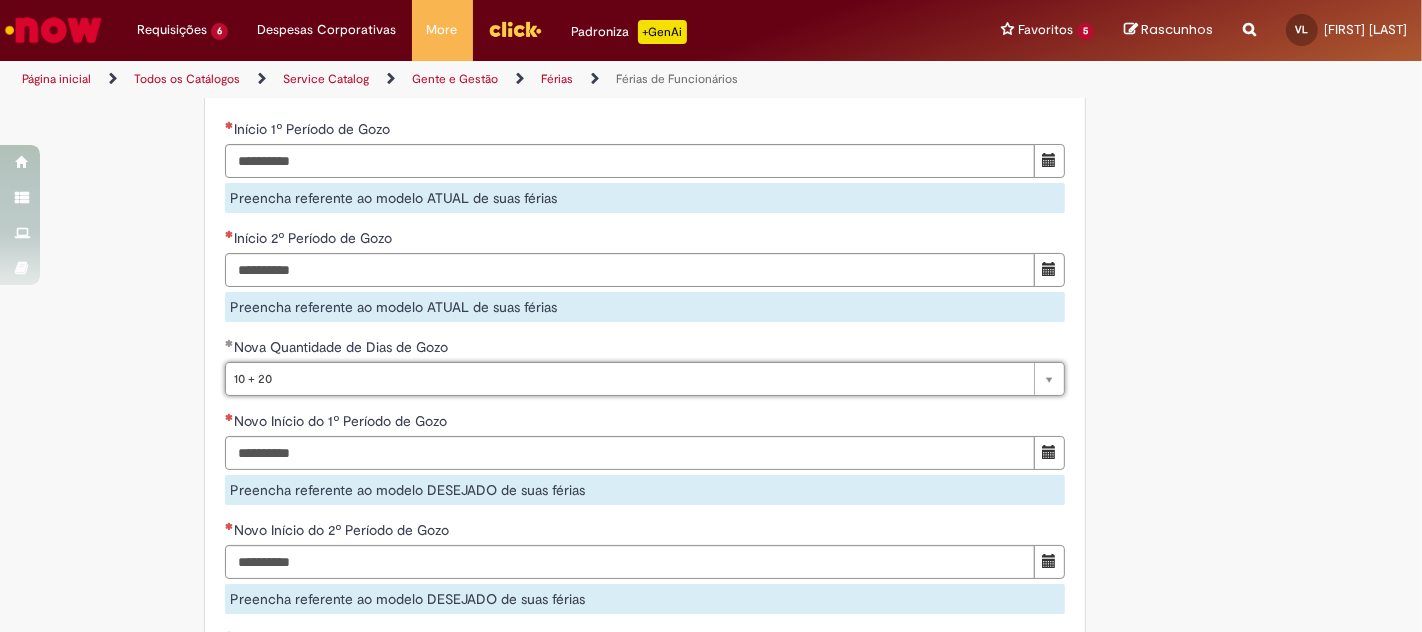 scroll, scrollTop: 0, scrollLeft: 0, axis: both 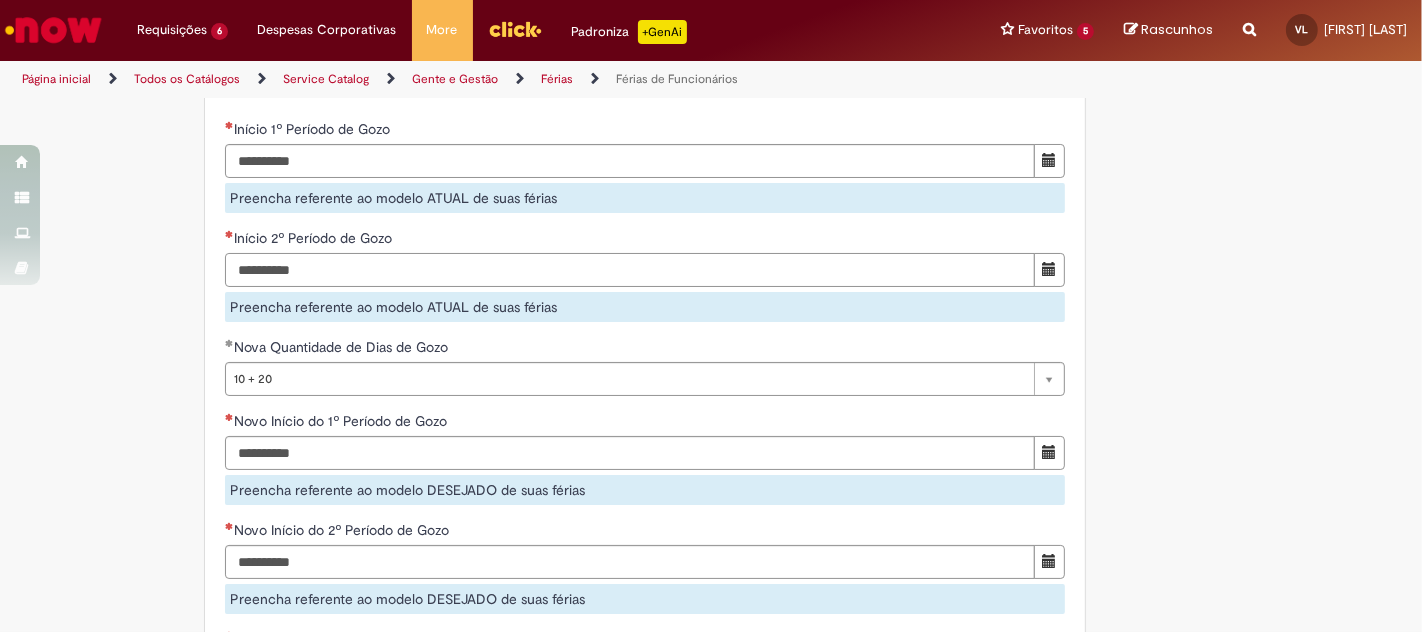 click on "Início 2º Período de Gozo" at bounding box center [630, 270] 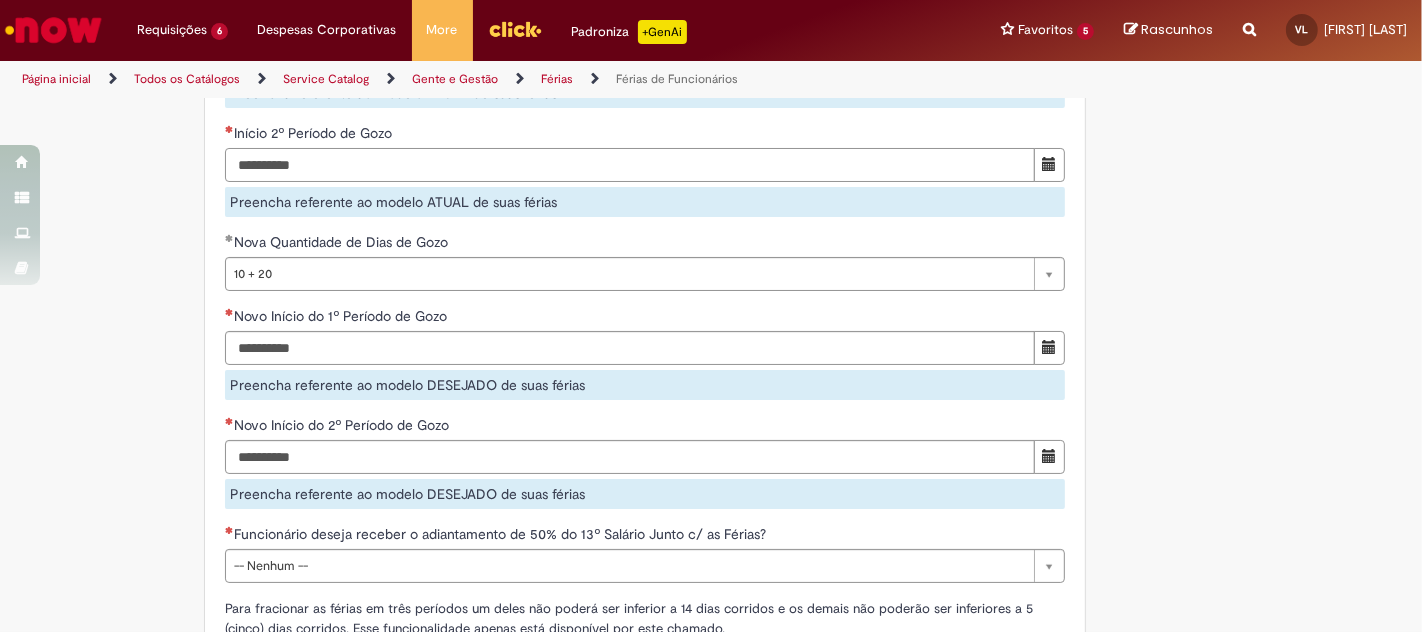 scroll, scrollTop: 2030, scrollLeft: 0, axis: vertical 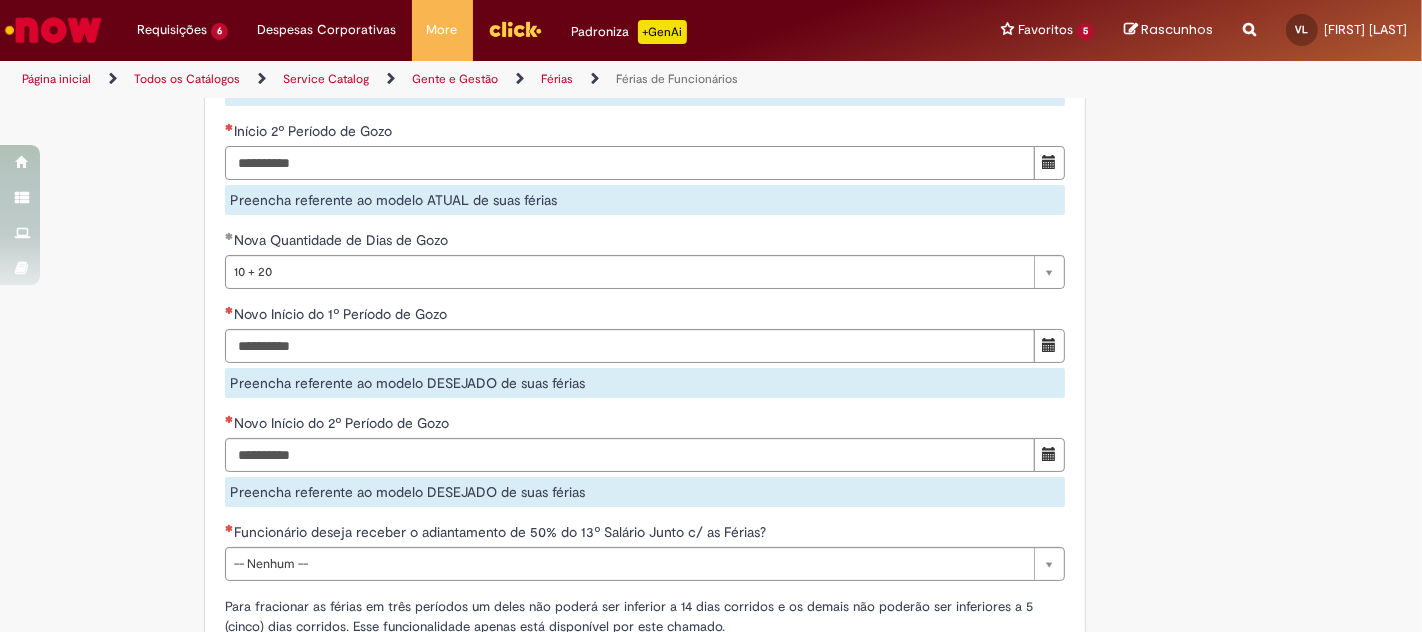 type on "**********" 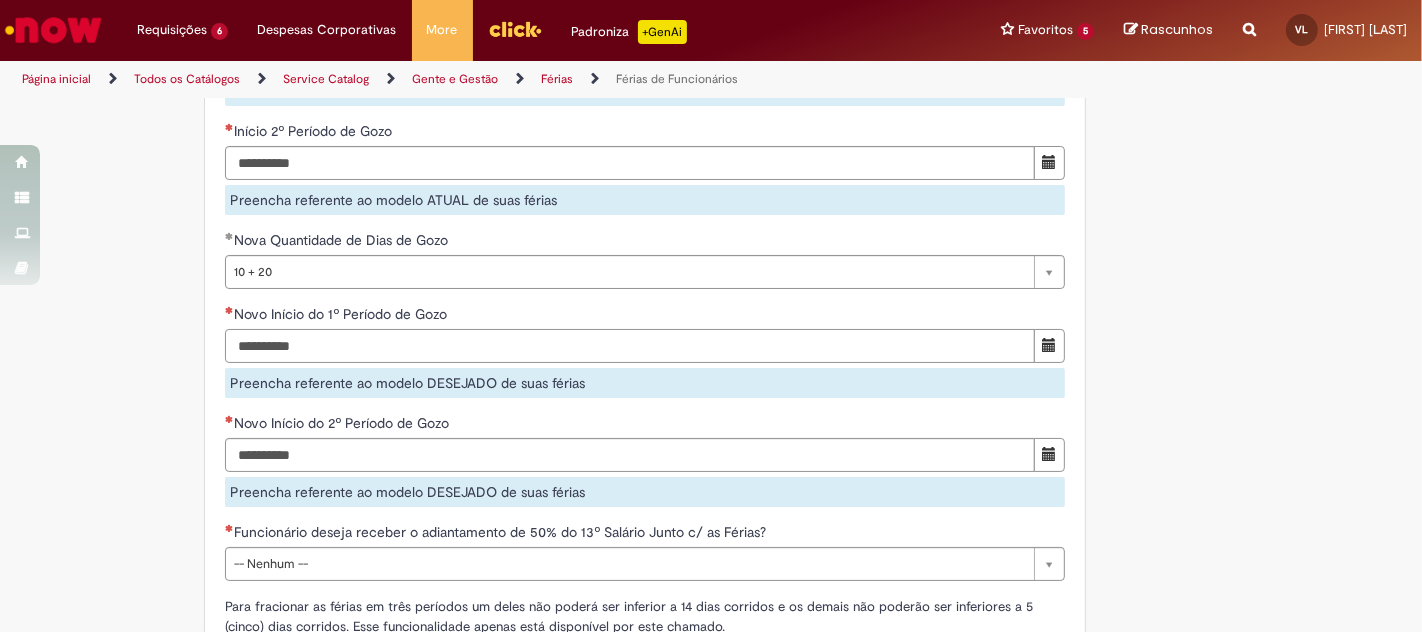 click on "Novo Início do 1º Período de Gozo Preencha referente ao modelo DESEJADO de suas férias" at bounding box center (645, 351) 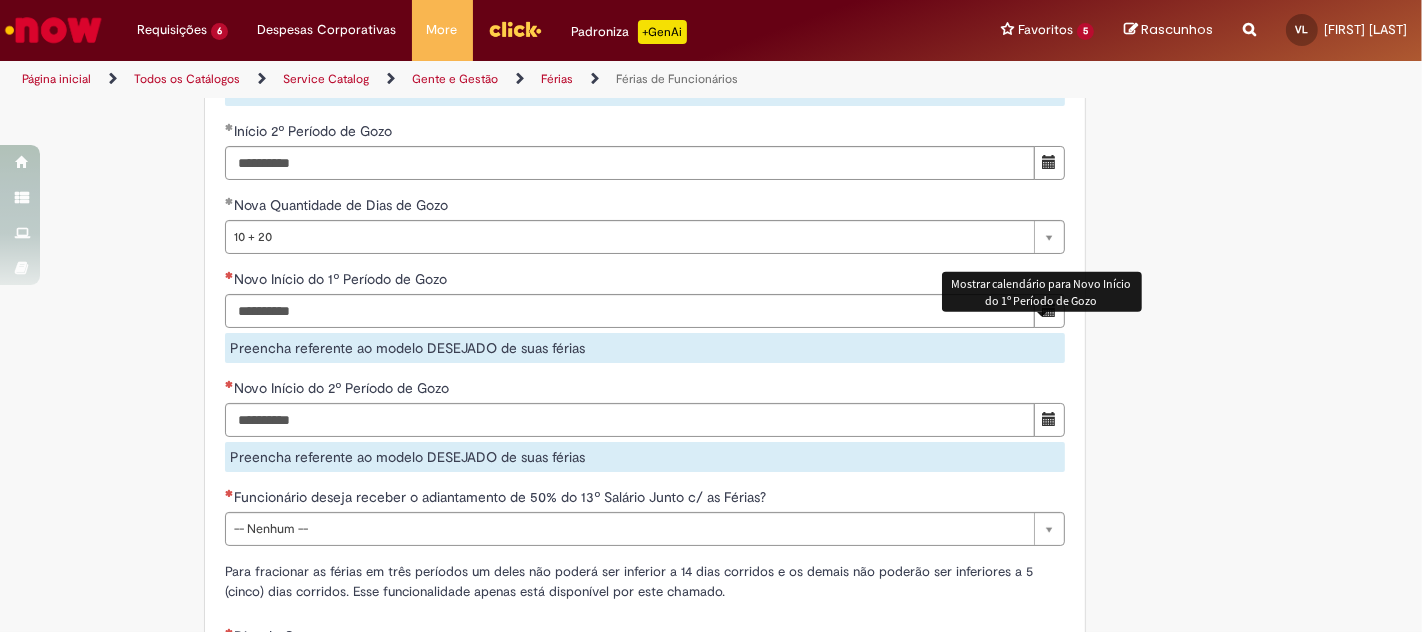 click at bounding box center (1049, 310) 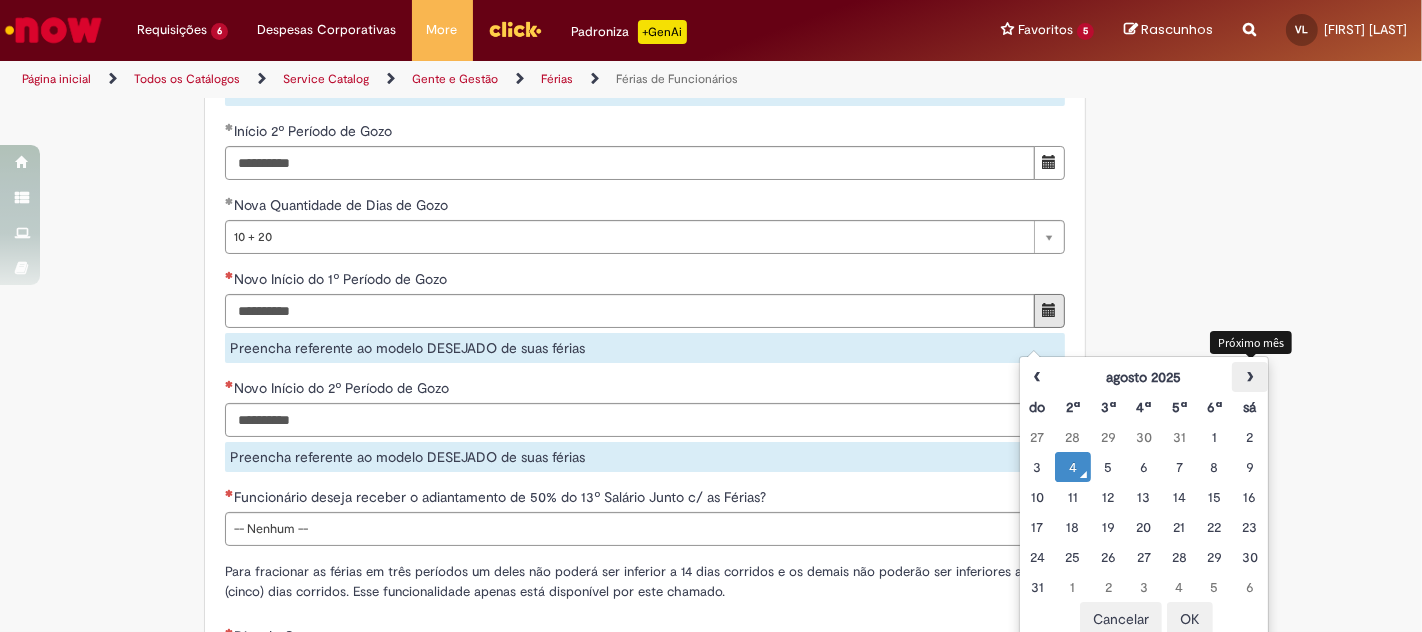 click on "›" at bounding box center [1249, 377] 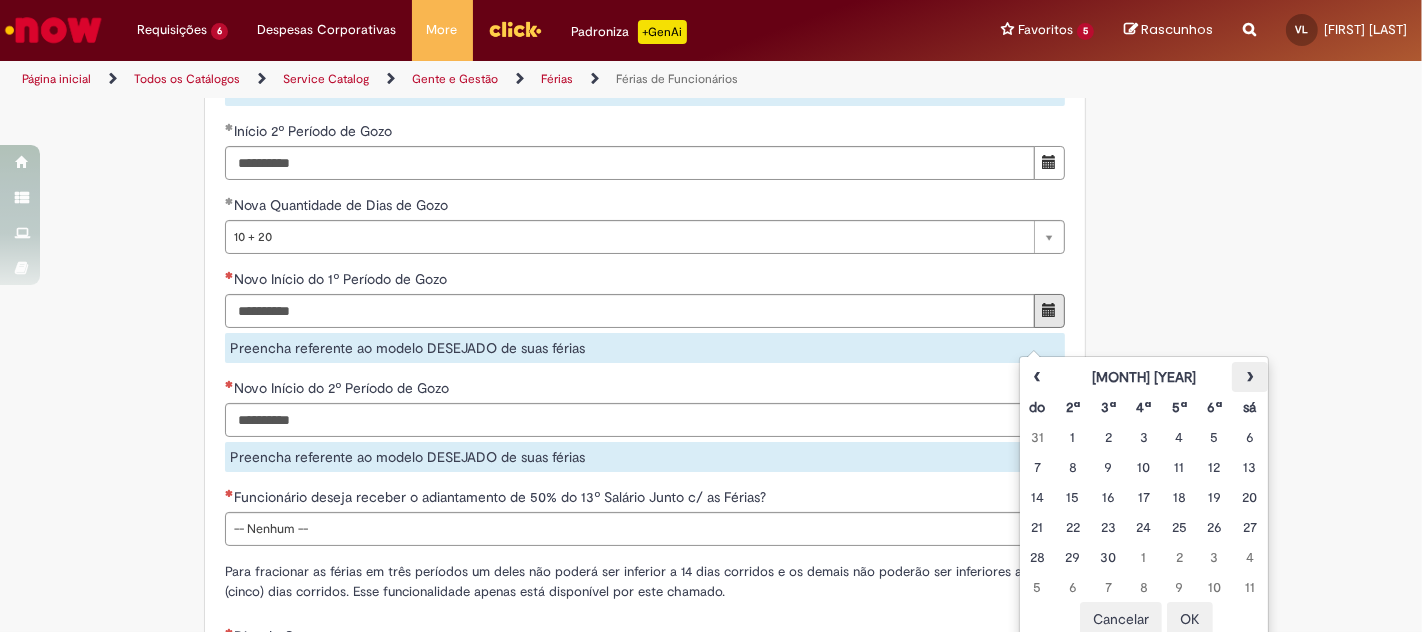 click on "›" at bounding box center [1249, 377] 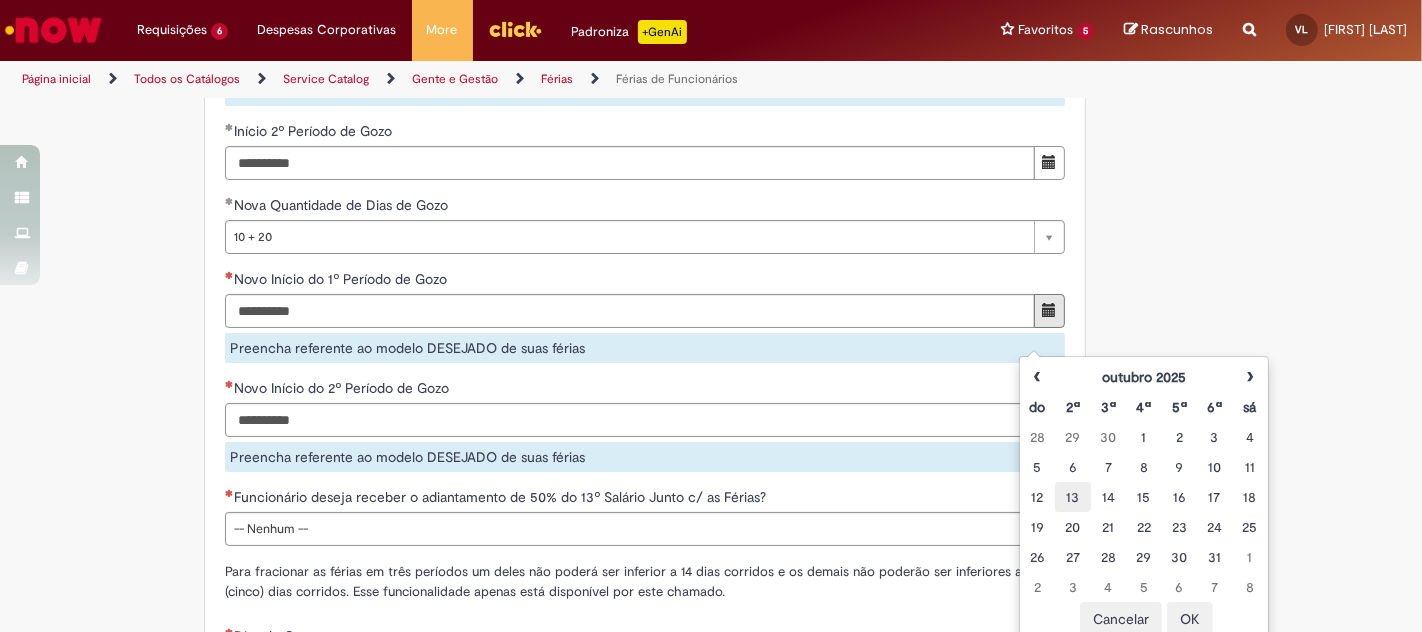 click on "13" at bounding box center [1072, 497] 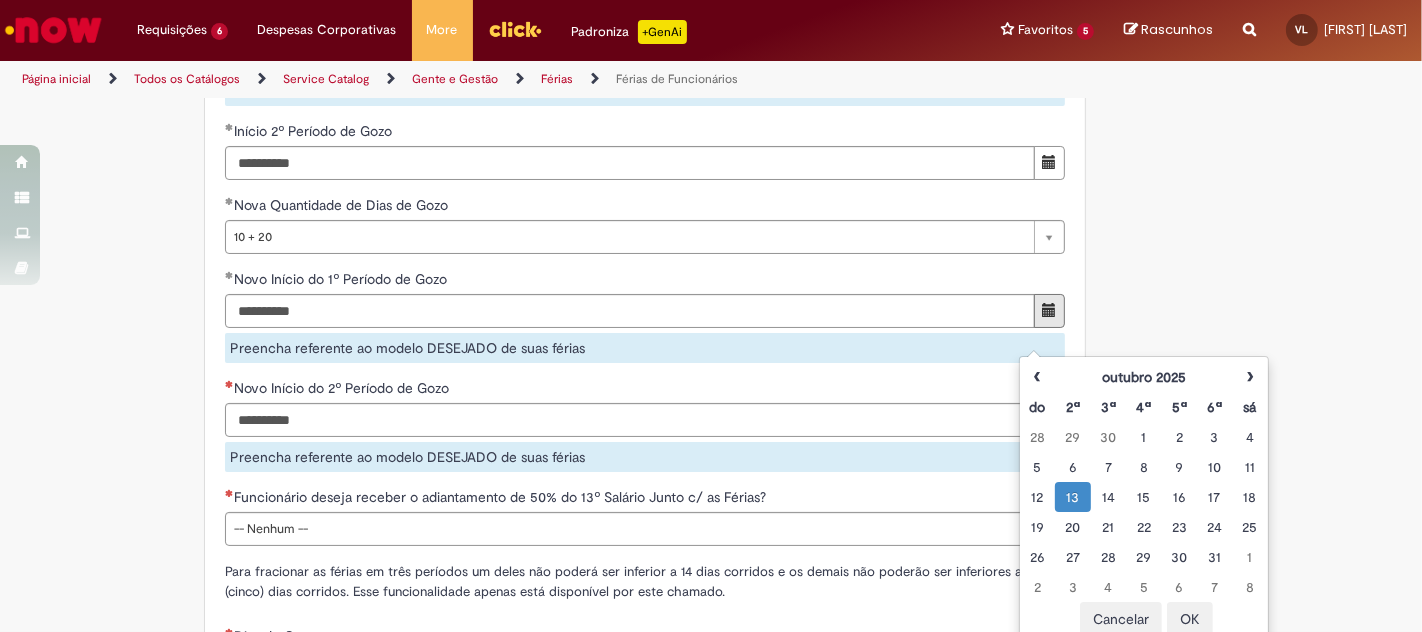 click on "Novo Início do 2º Período de Gozo  Preencha referente ao modelo DESEJADO de suas férias" at bounding box center [645, 425] 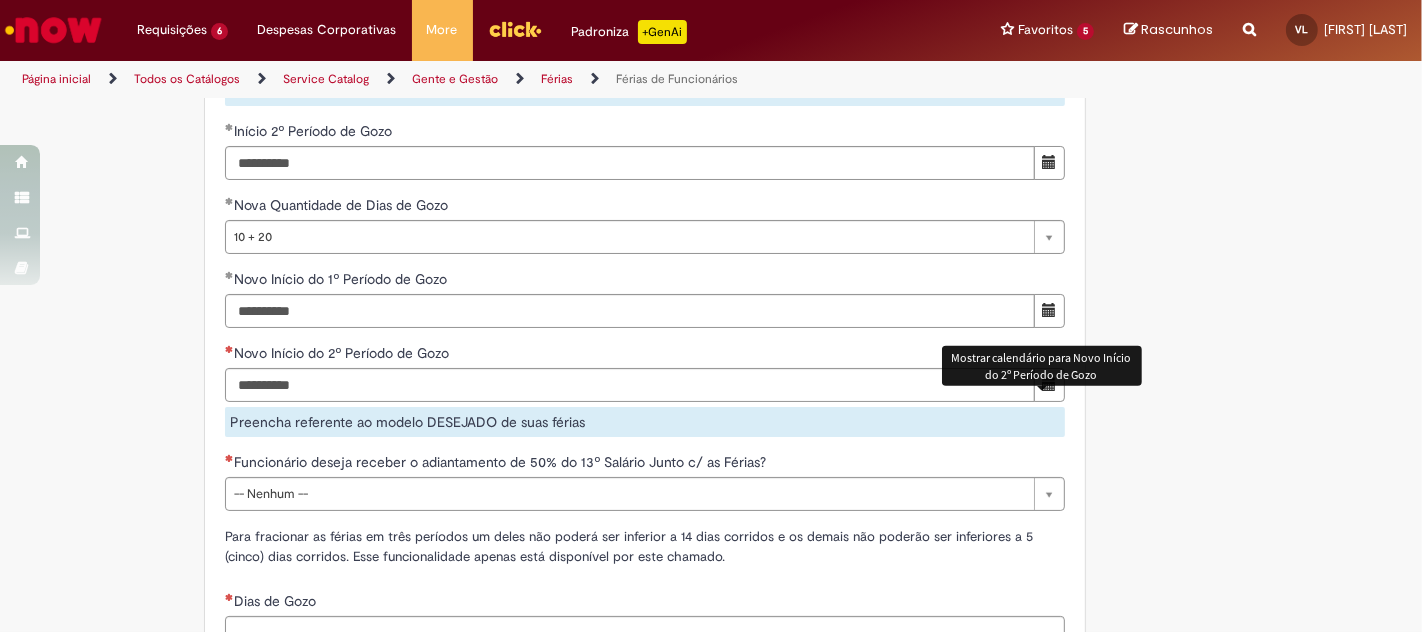 click at bounding box center [1049, 385] 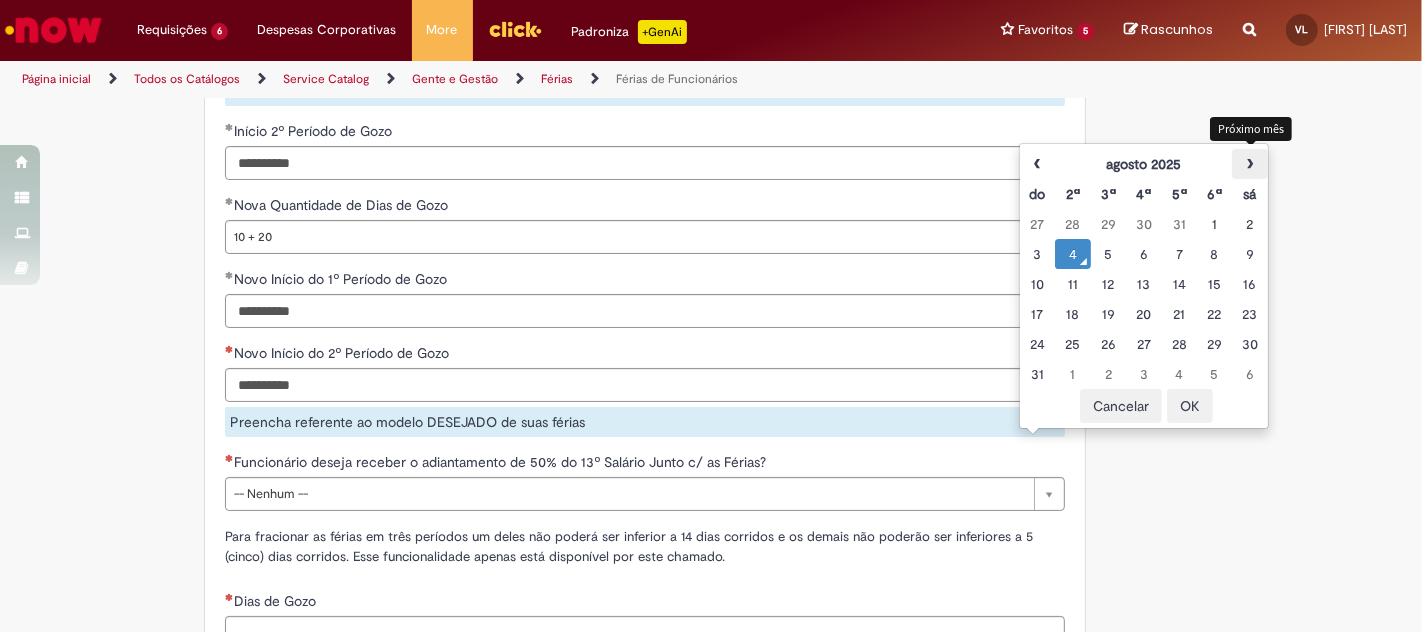 click on "›" at bounding box center (1249, 164) 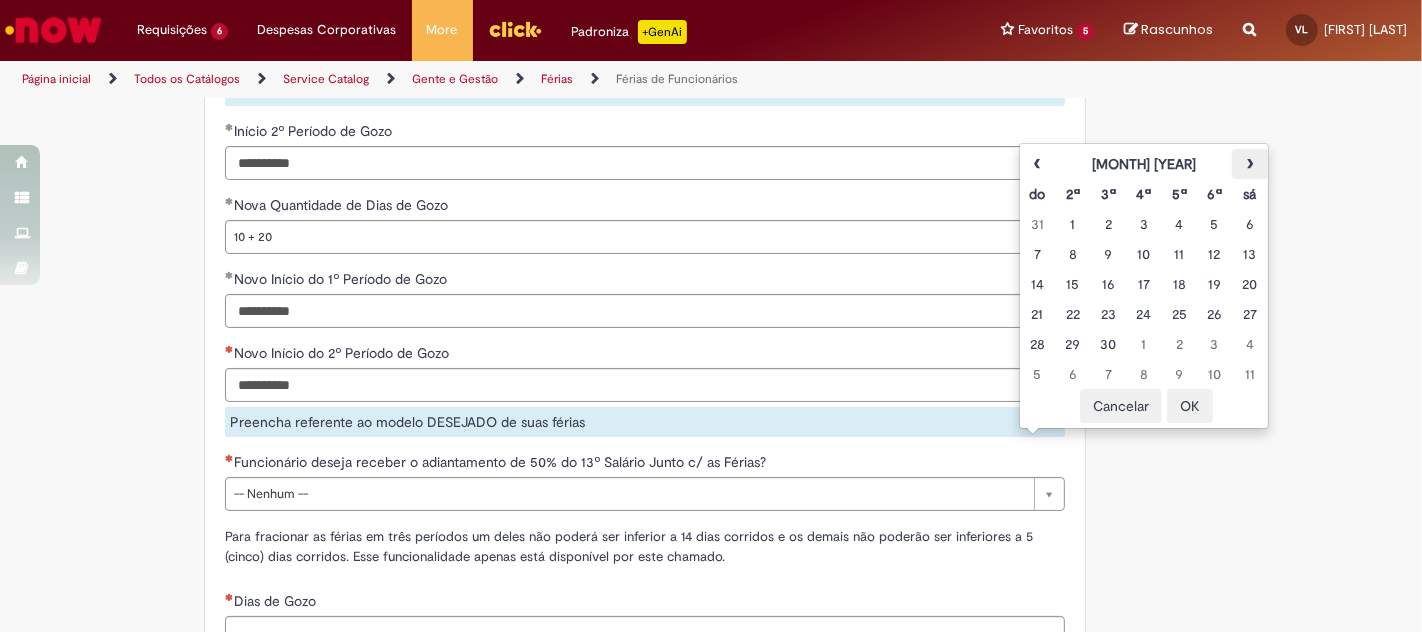 click on "›" at bounding box center [1249, 164] 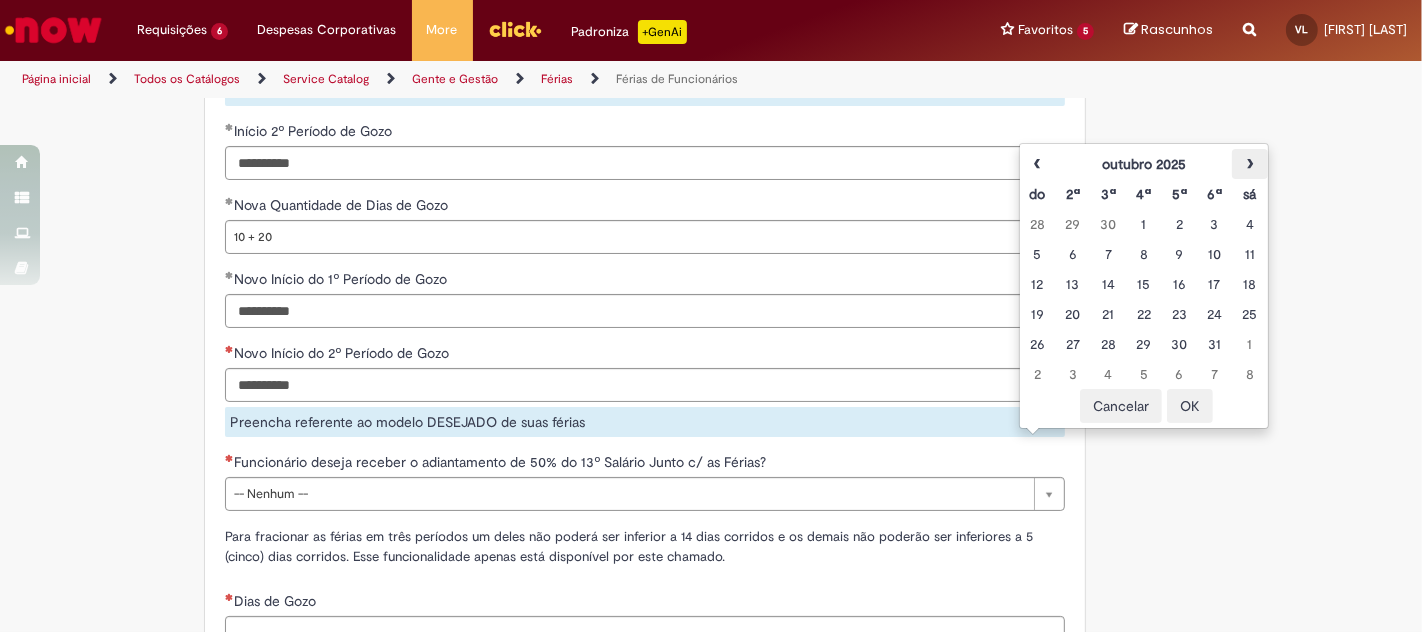 click on "›" at bounding box center (1249, 164) 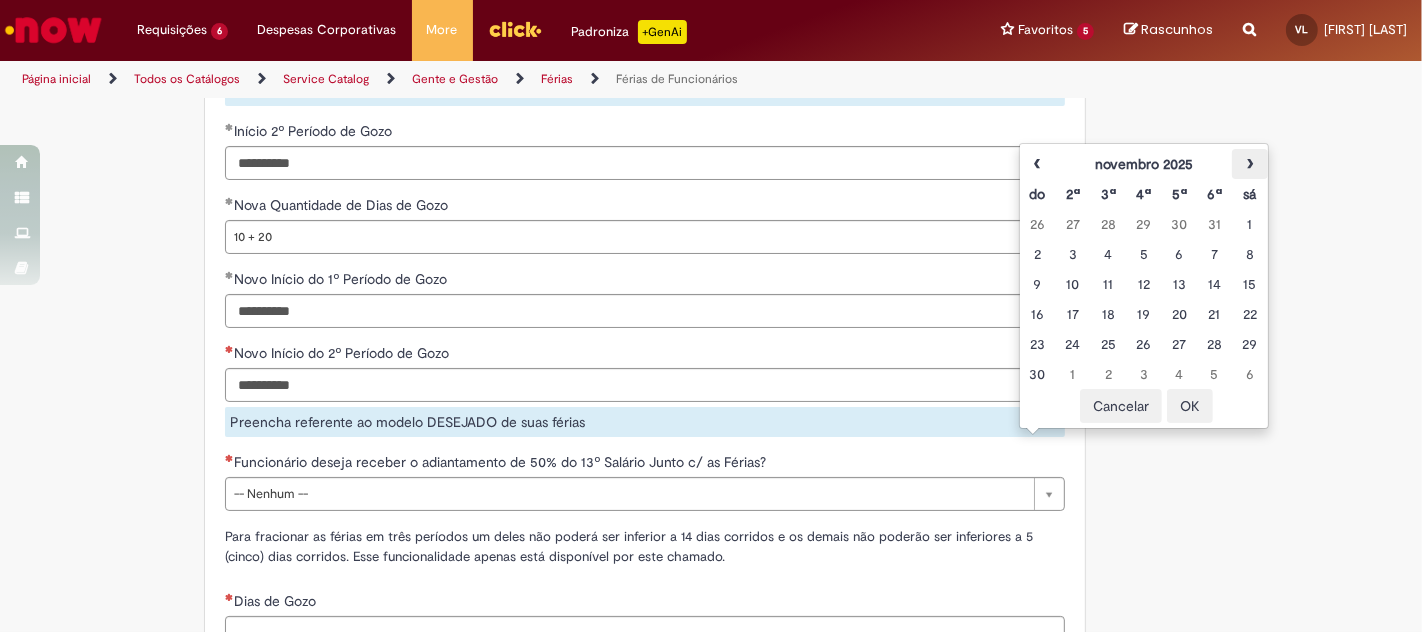 click on "›" at bounding box center (1249, 164) 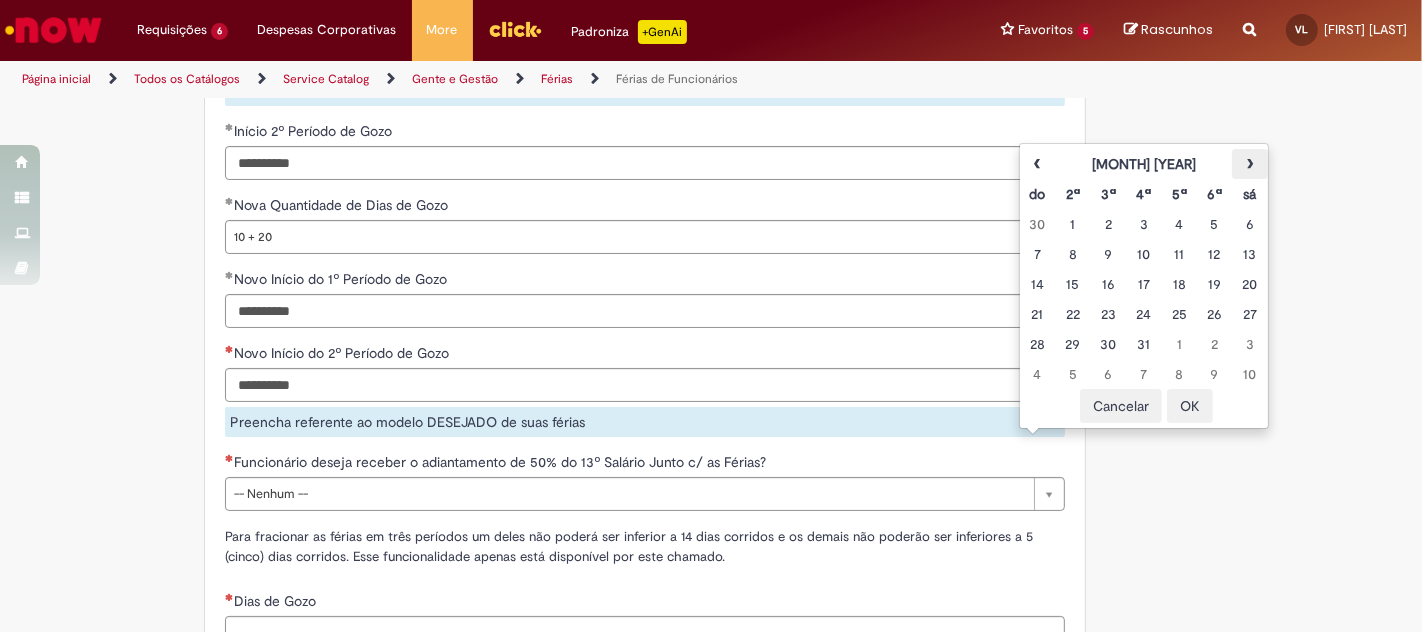 click on "›" at bounding box center [1249, 164] 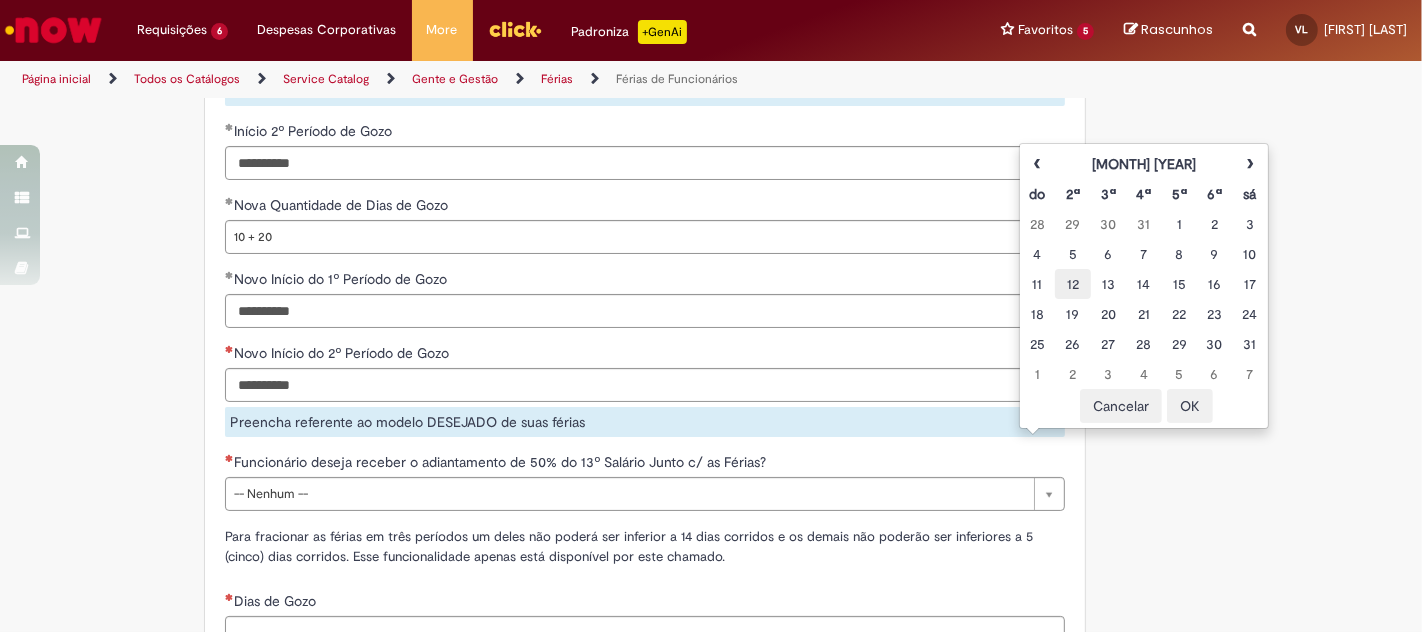 click on "12" at bounding box center (1072, 284) 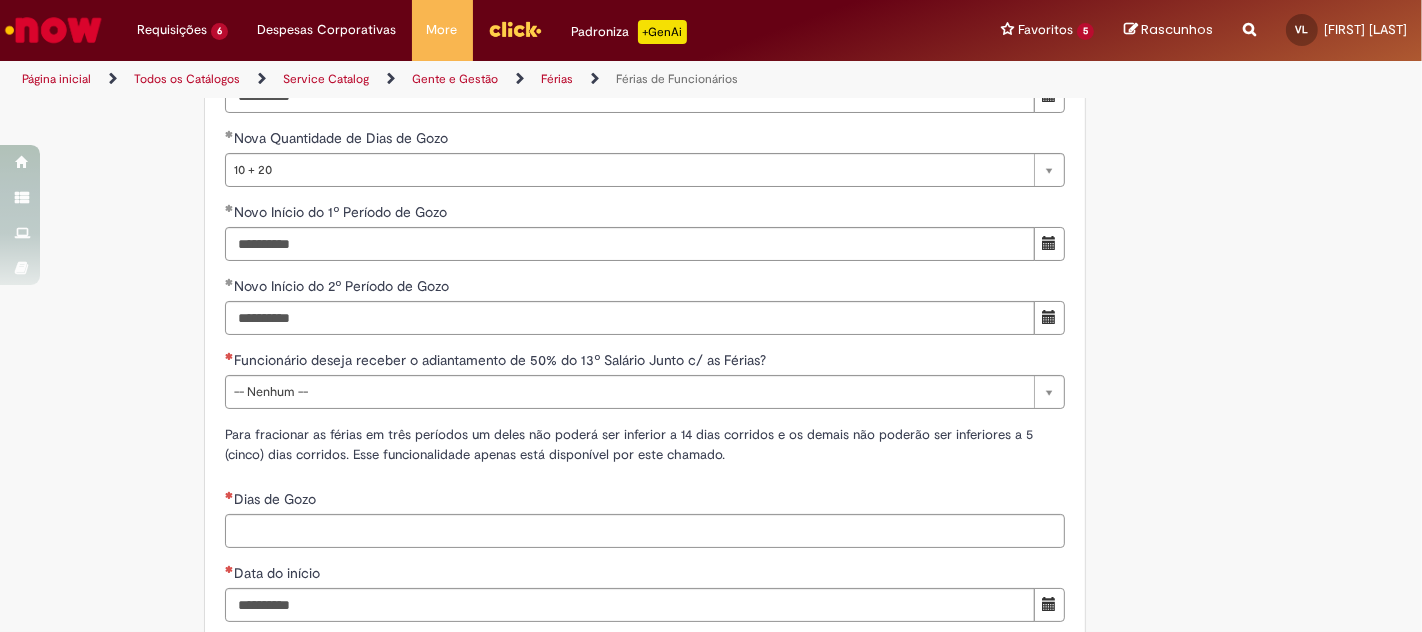 scroll, scrollTop: 2103, scrollLeft: 0, axis: vertical 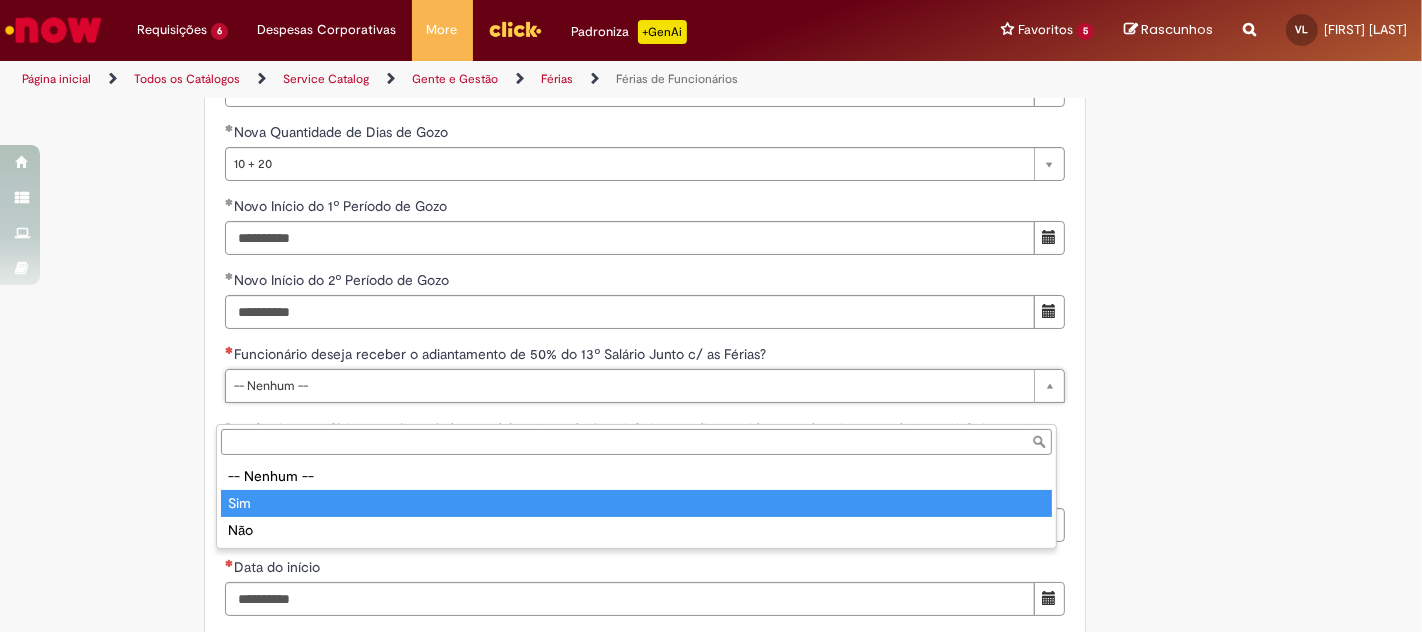 type on "***" 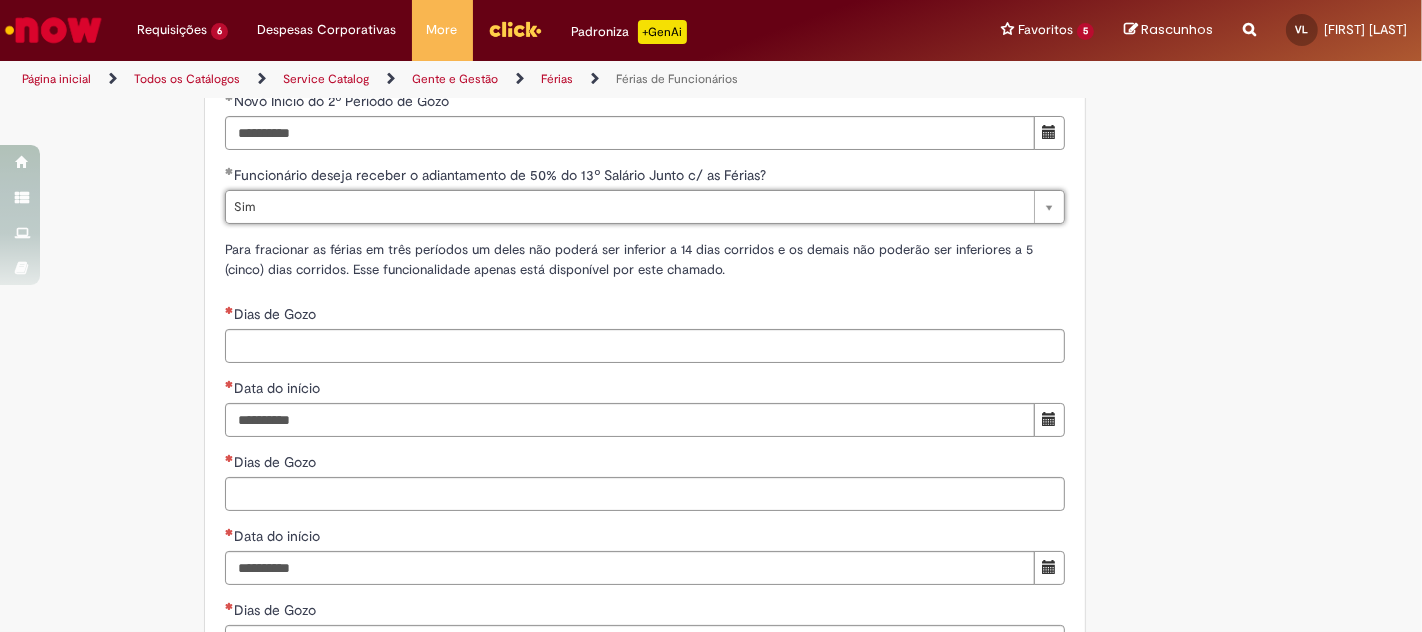 scroll, scrollTop: 2283, scrollLeft: 0, axis: vertical 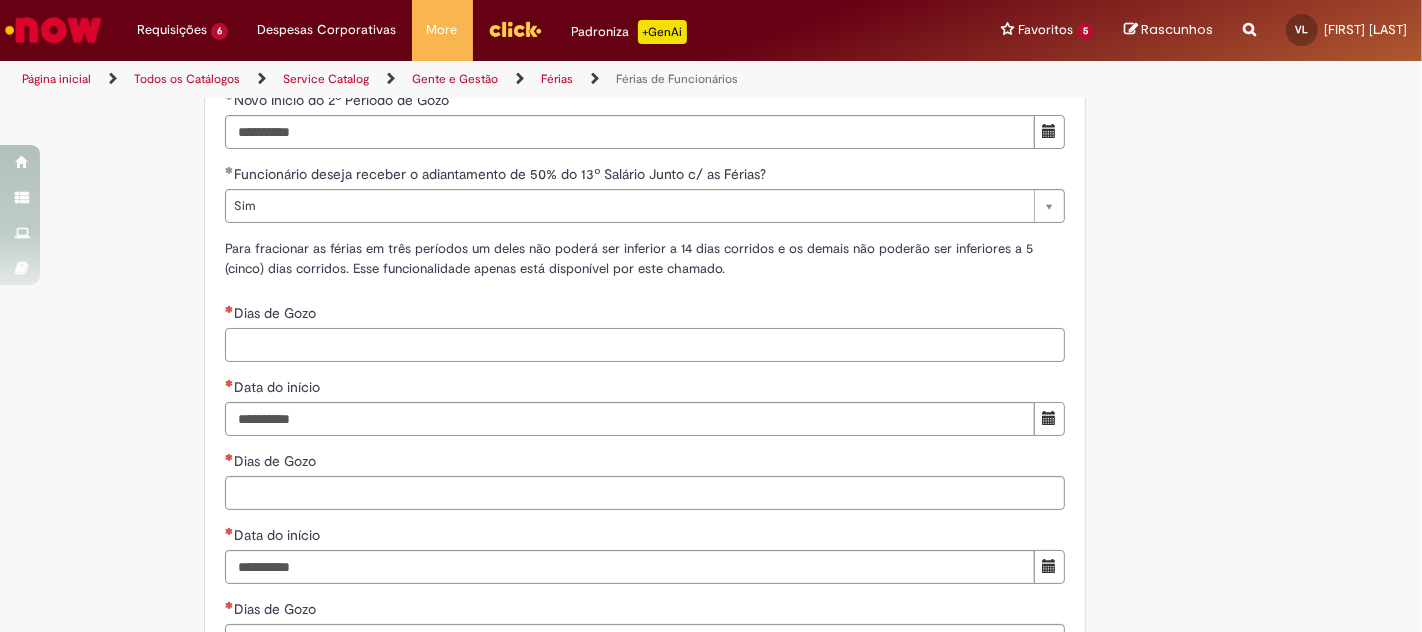 click on "Dias de Gozo" at bounding box center (645, 345) 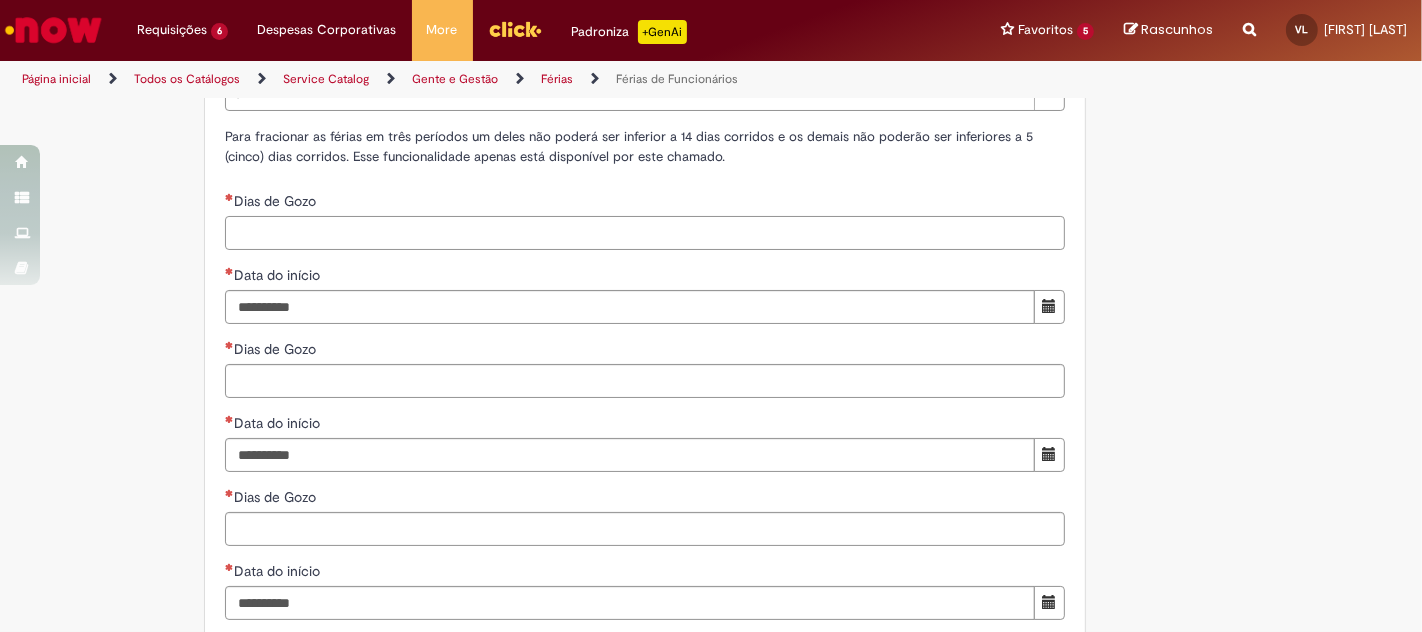 scroll, scrollTop: 2382, scrollLeft: 0, axis: vertical 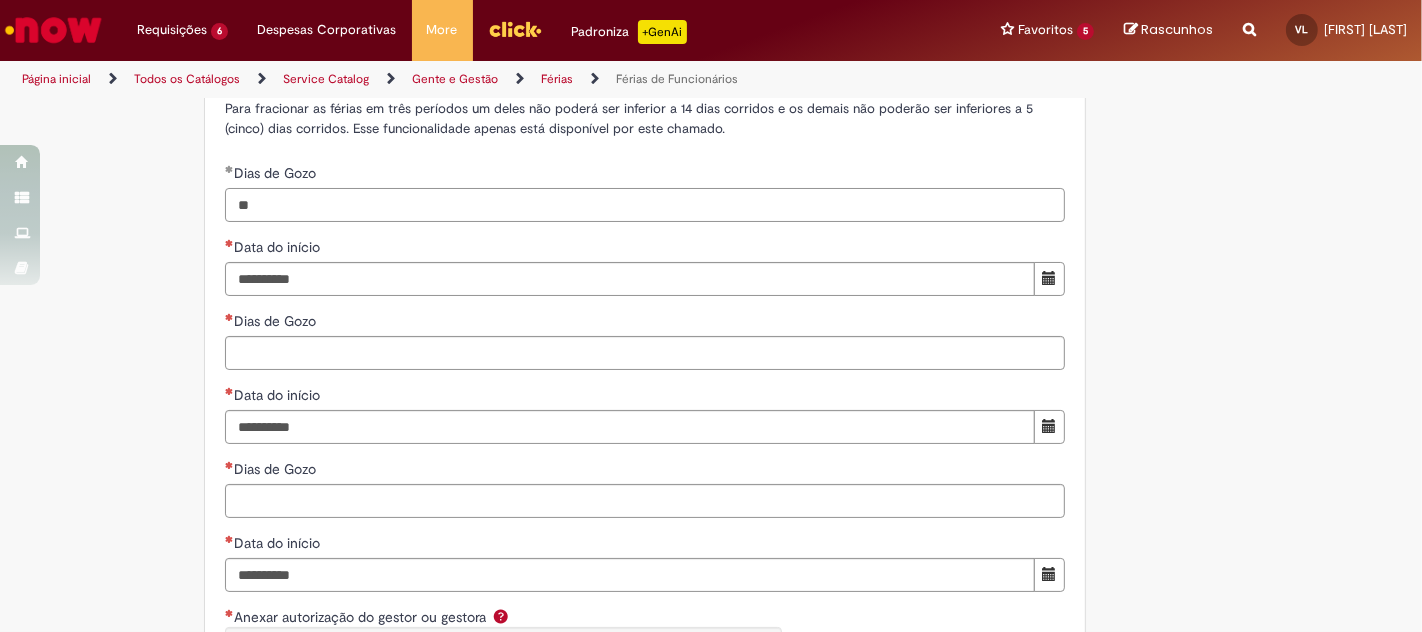 type on "*" 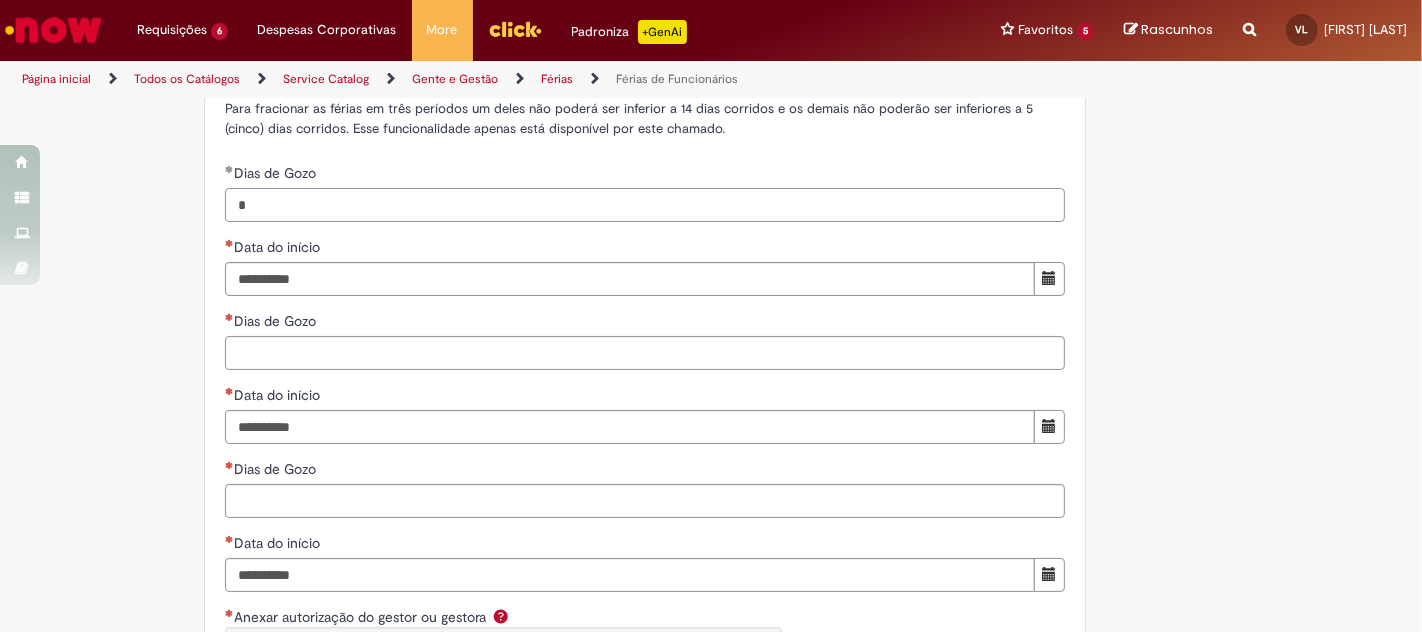 type on "*" 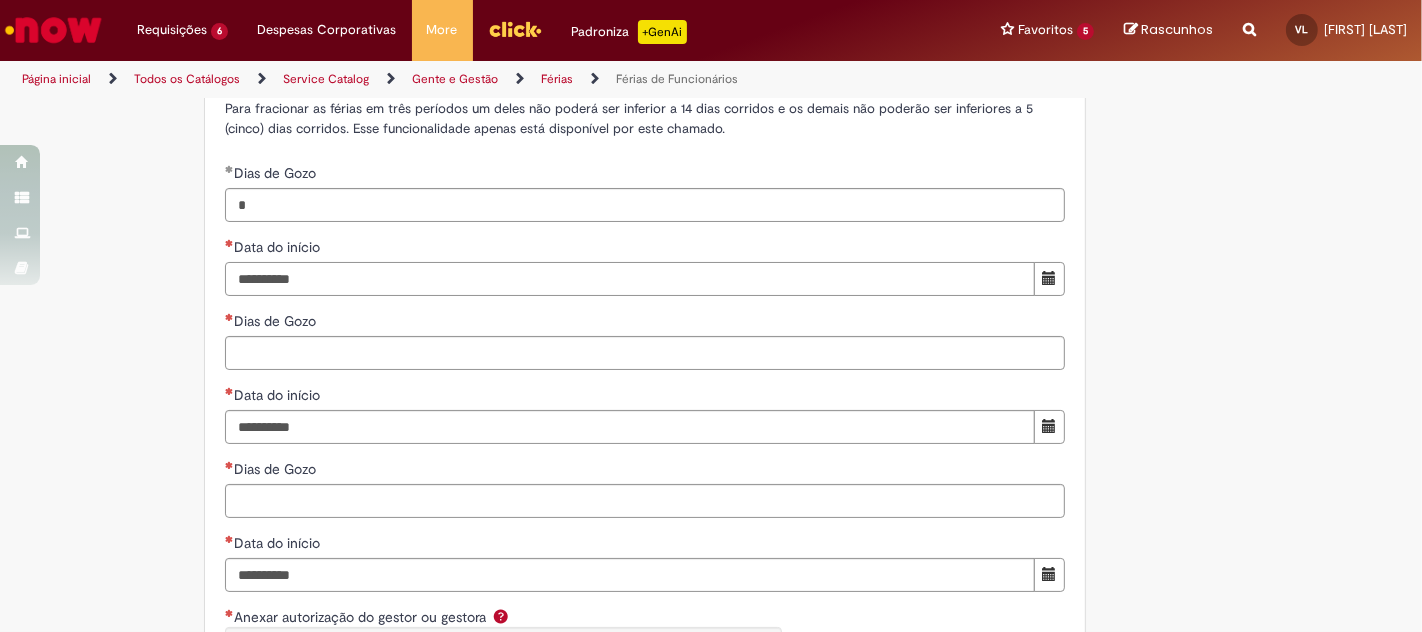 click on "Data do início" at bounding box center [630, 279] 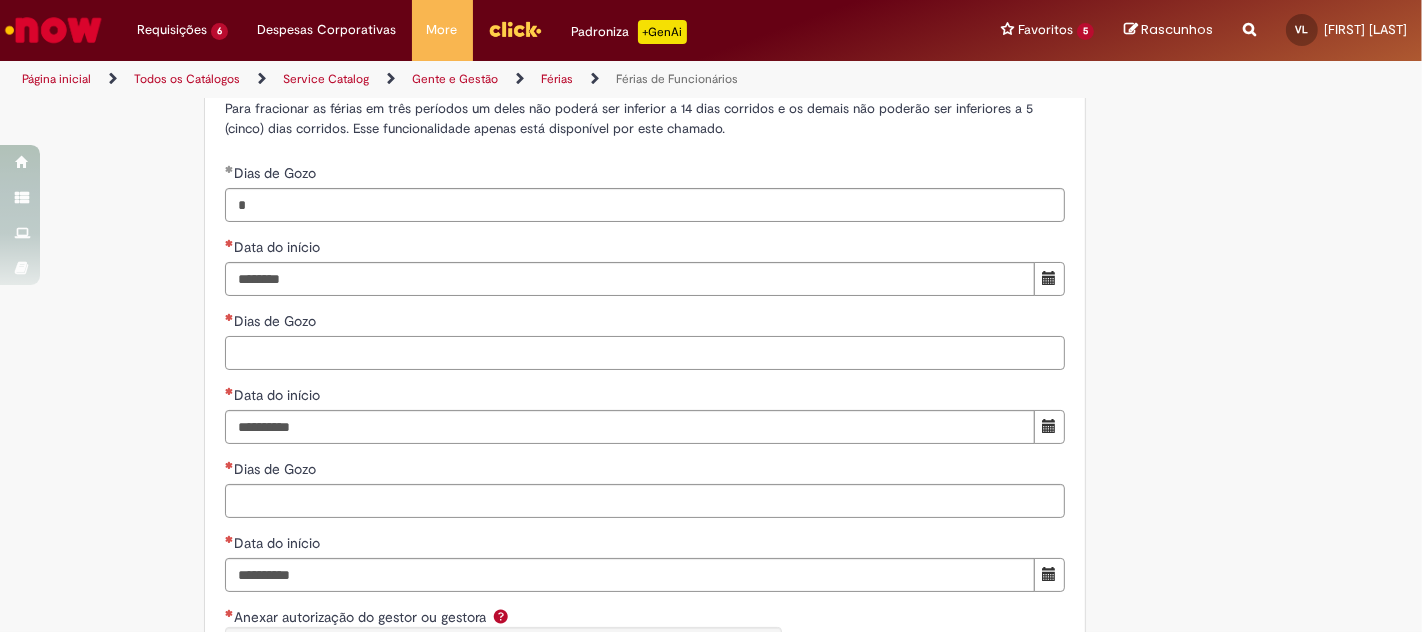 click on "Dias de Gozo" at bounding box center [645, 353] 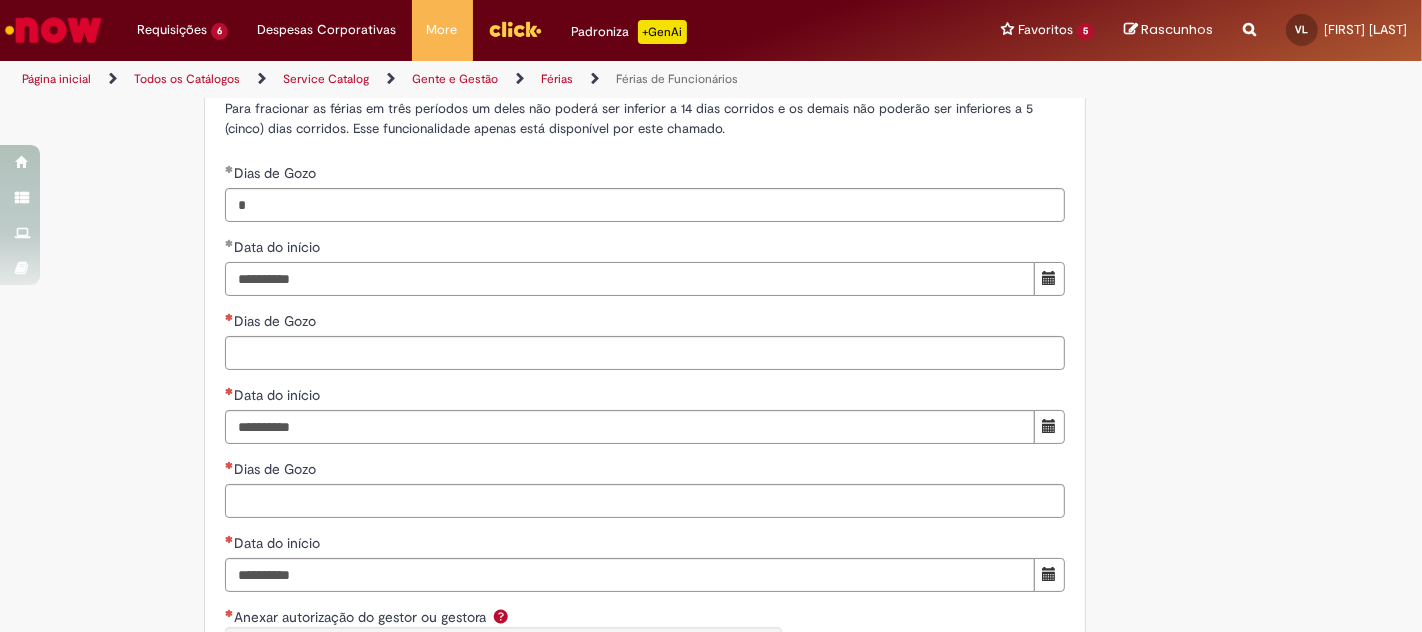 click on "**********" at bounding box center [630, 279] 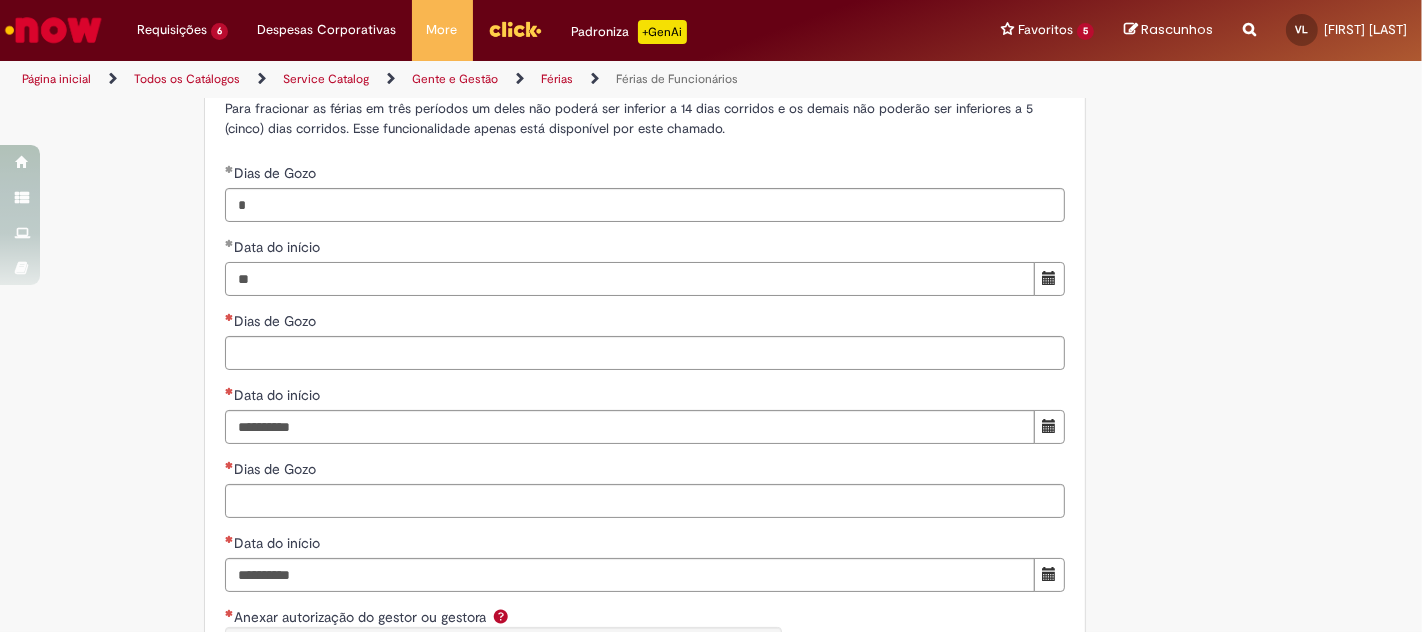 type on "*" 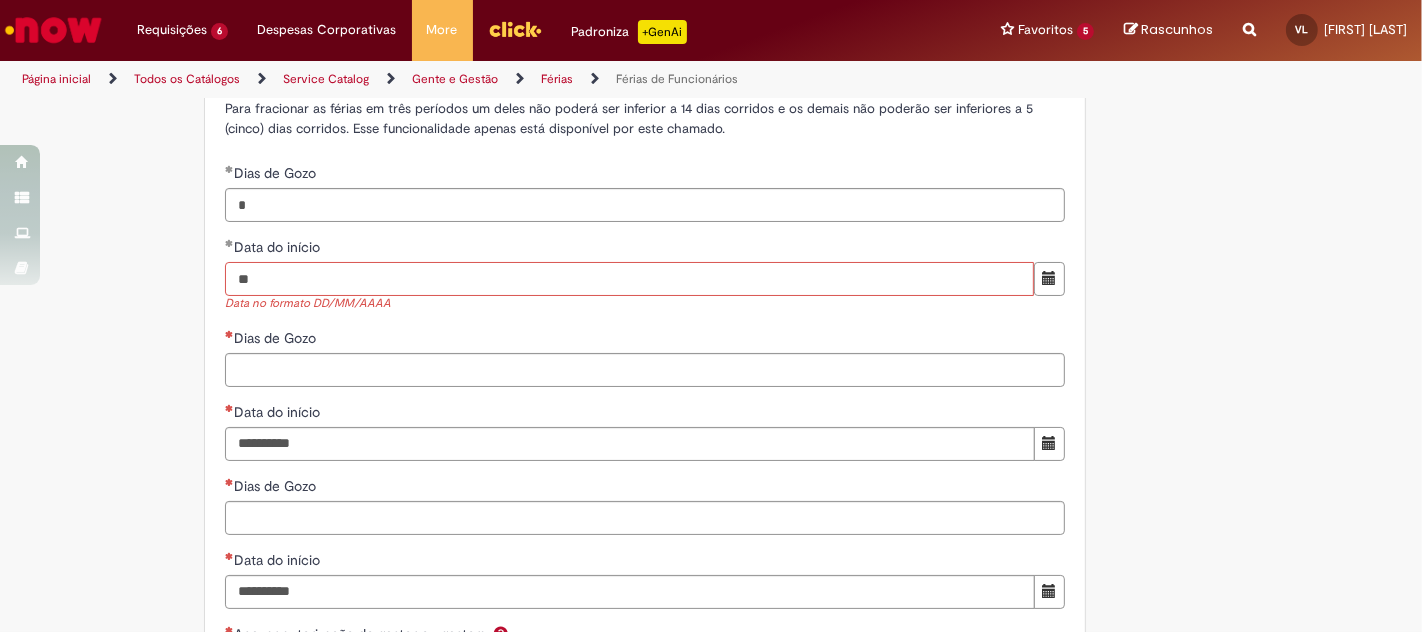 type on "*" 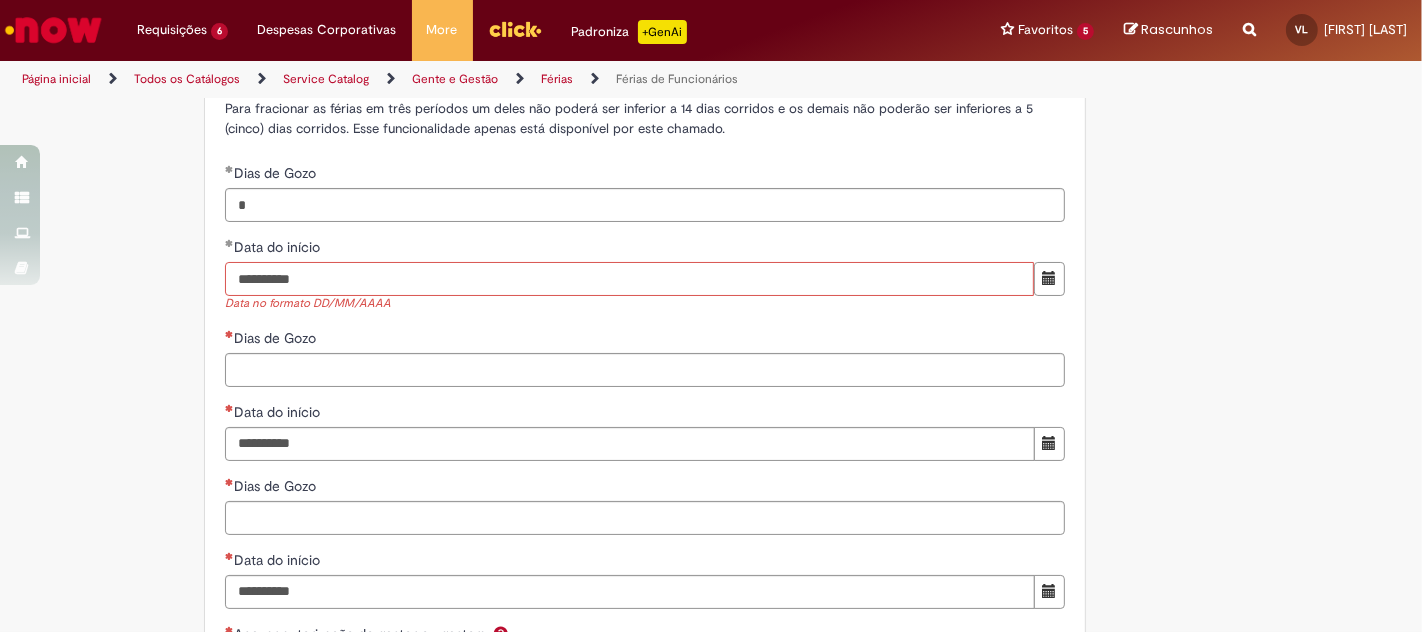 type on "**********" 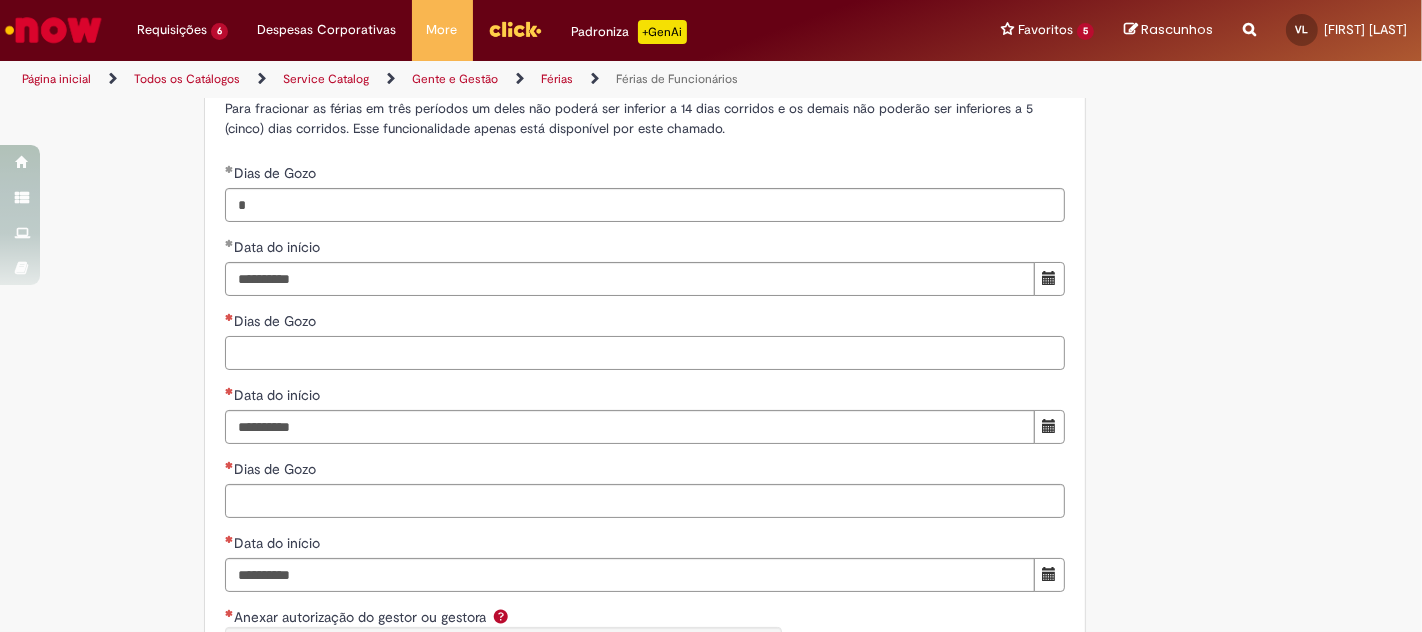 click on "**********" at bounding box center [645, 65] 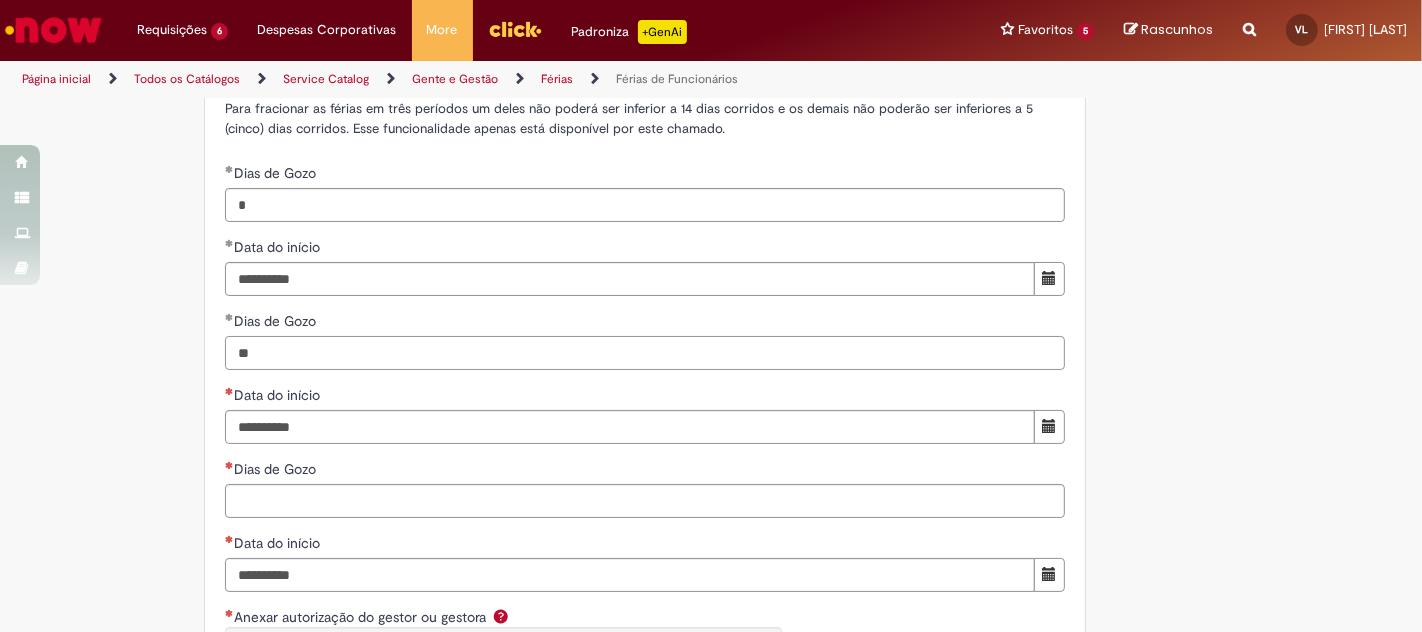 scroll, scrollTop: 2474, scrollLeft: 0, axis: vertical 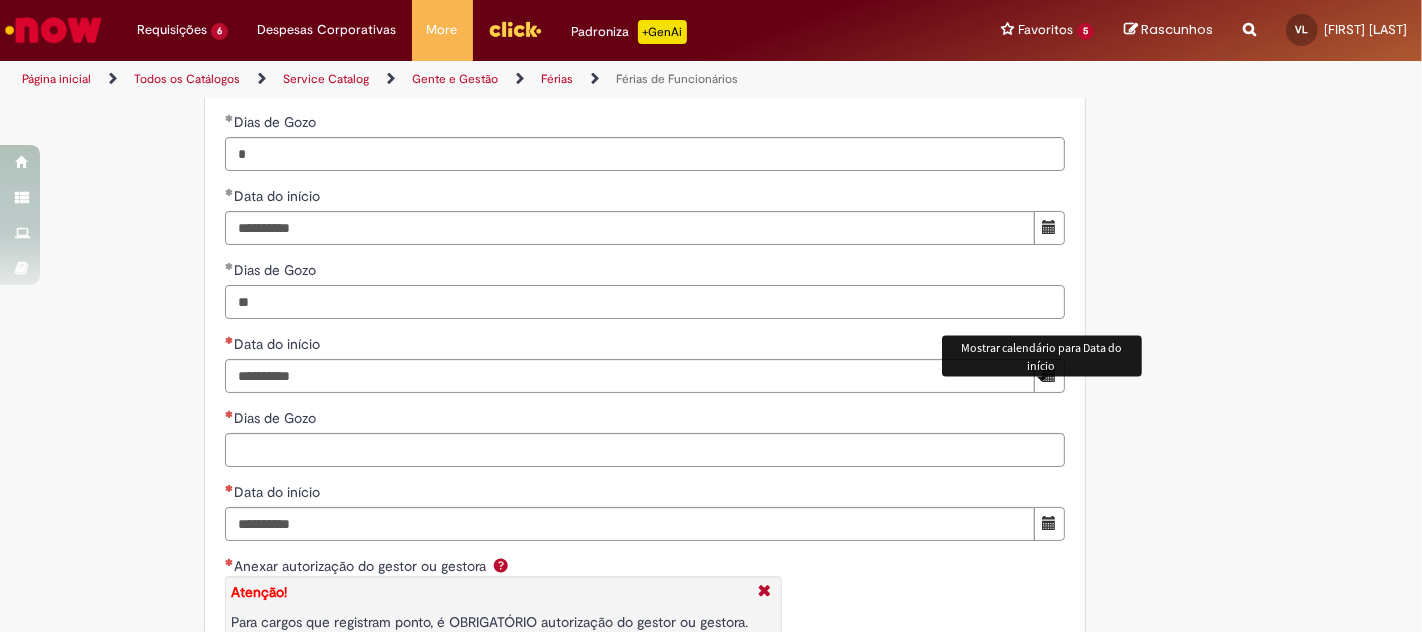type on "**" 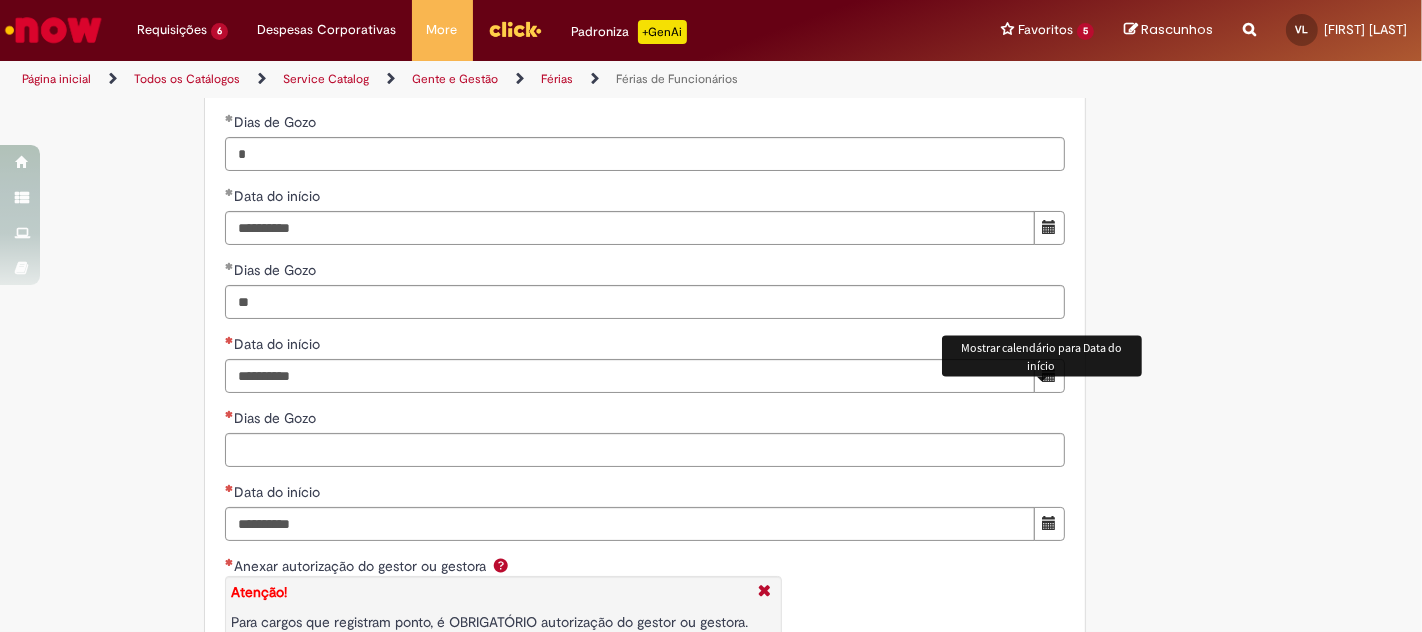 click at bounding box center [1049, 375] 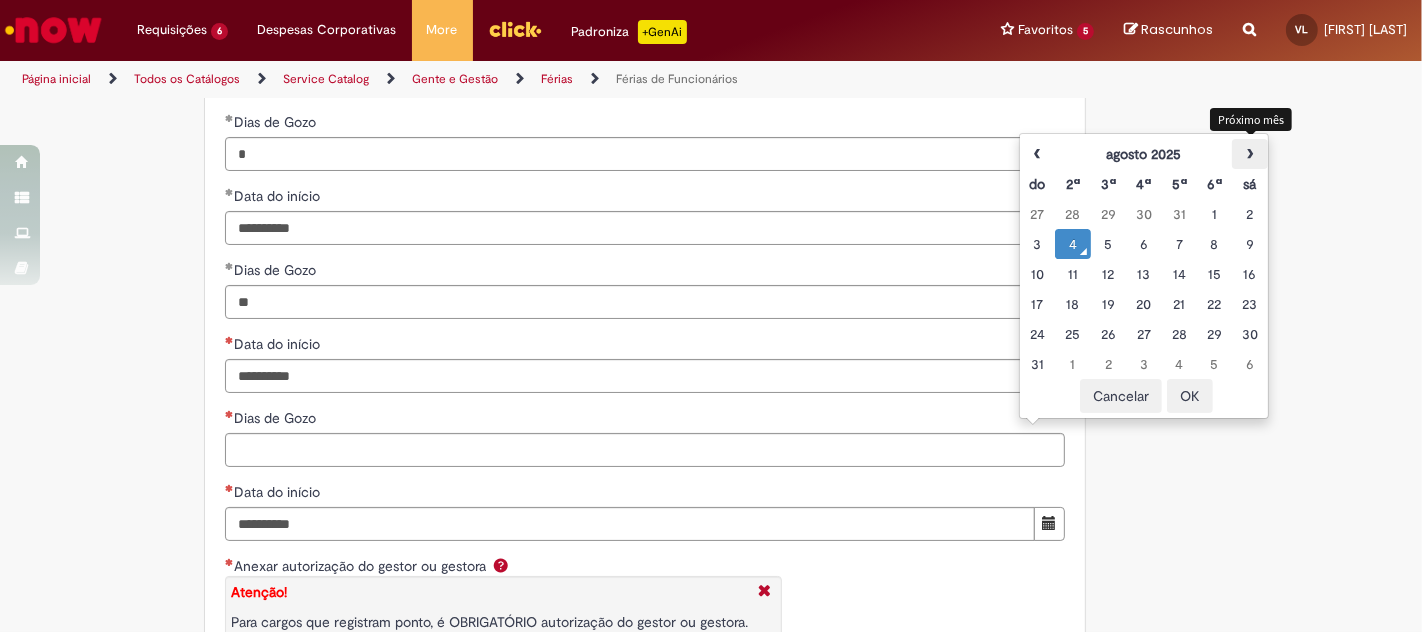 click on "›" at bounding box center [1249, 154] 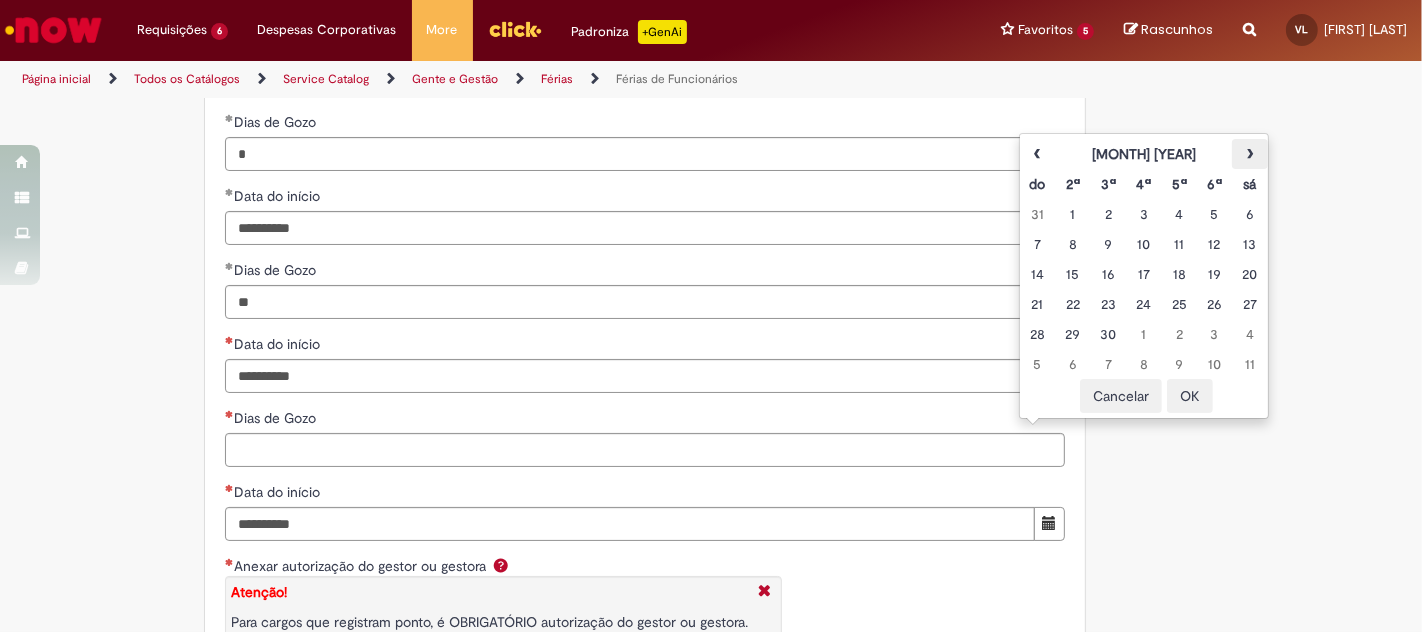 click on "›" at bounding box center [1249, 154] 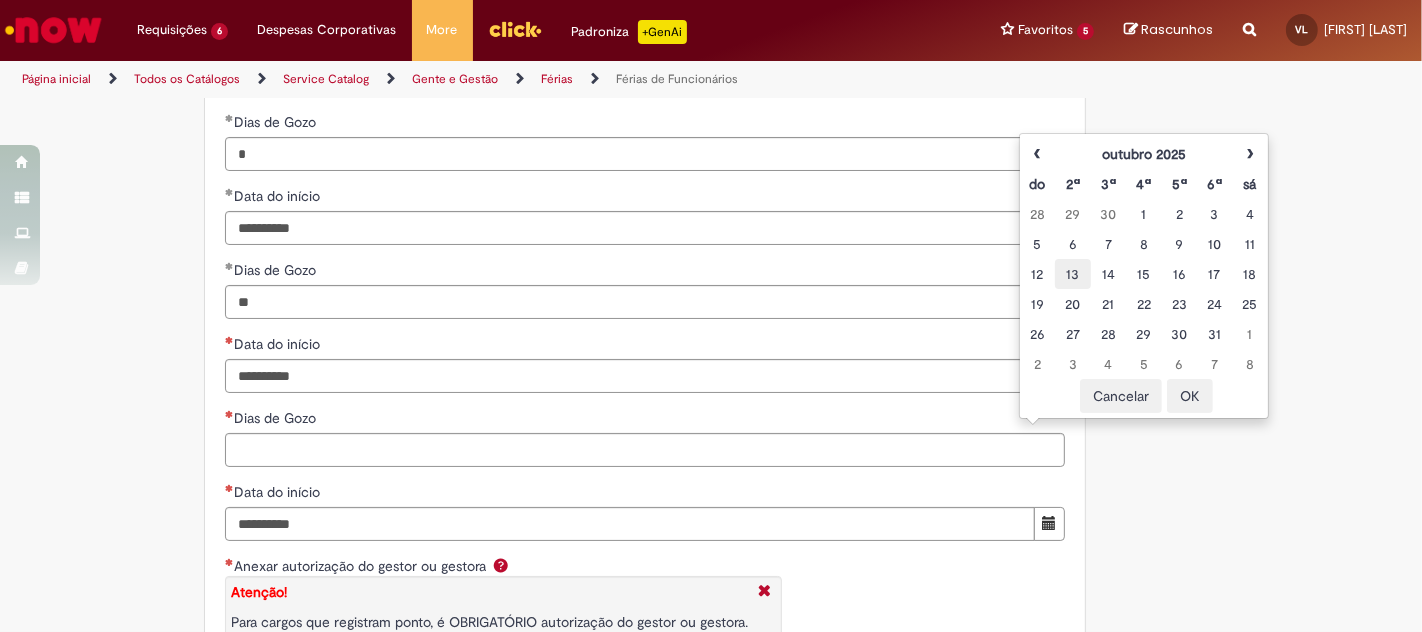 click on "13" at bounding box center [1072, 274] 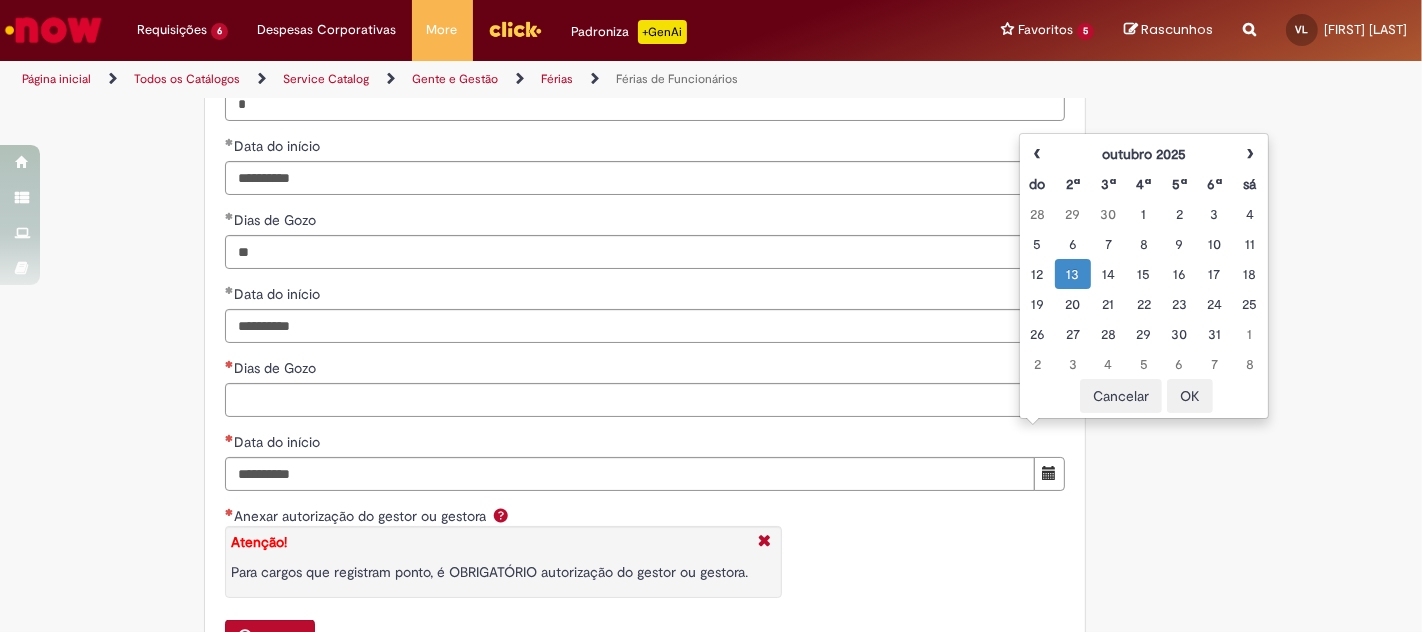 scroll, scrollTop: 2533, scrollLeft: 0, axis: vertical 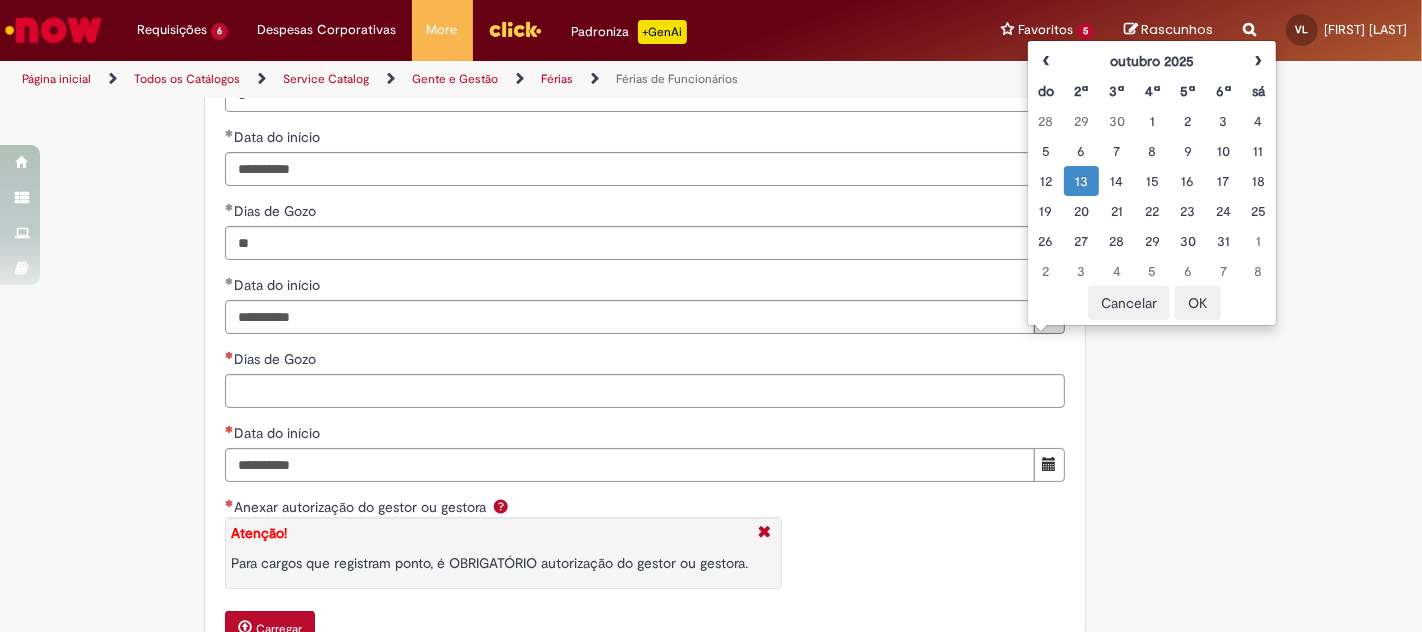 click on "**********" at bounding box center [645, -45] 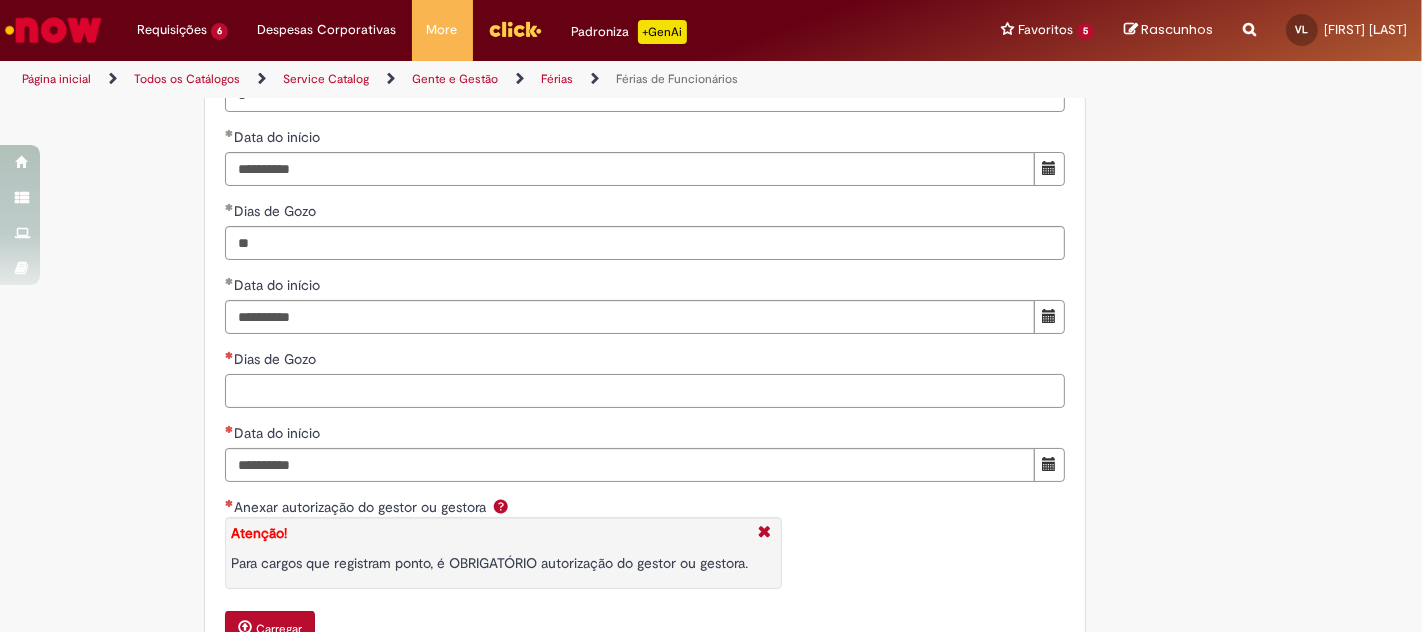 click on "Dias de Gozo" at bounding box center (645, 391) 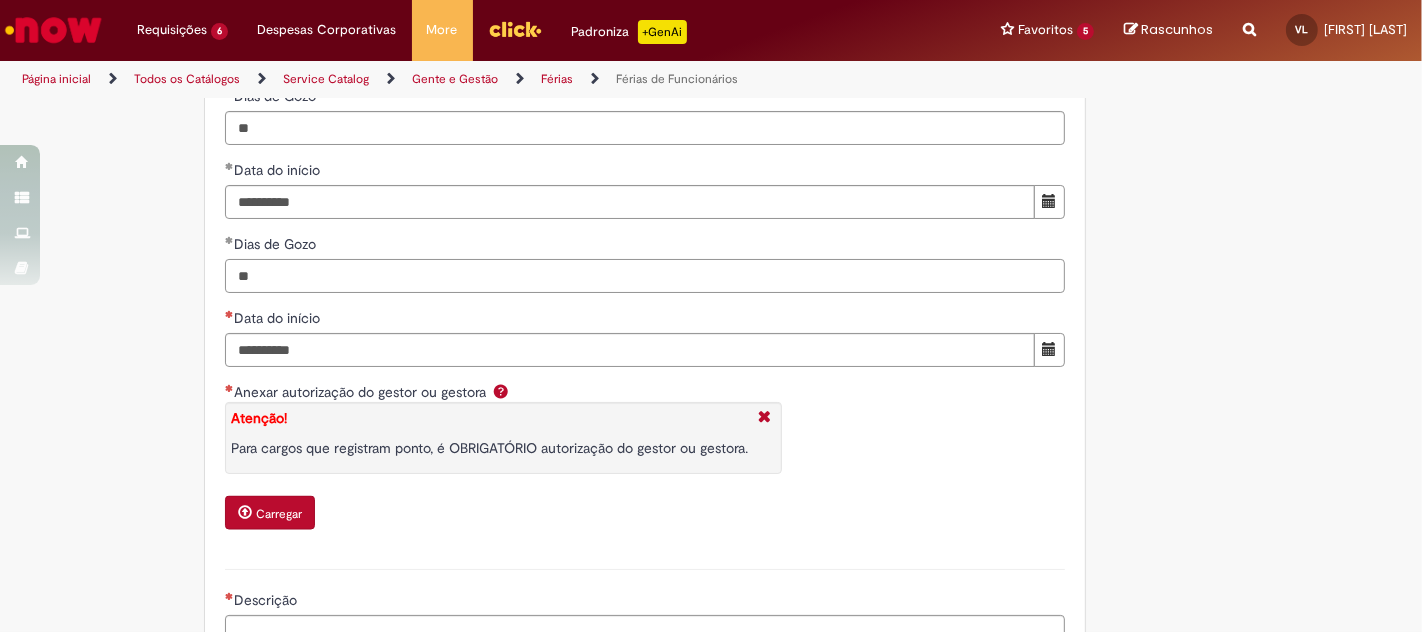 scroll, scrollTop: 2653, scrollLeft: 0, axis: vertical 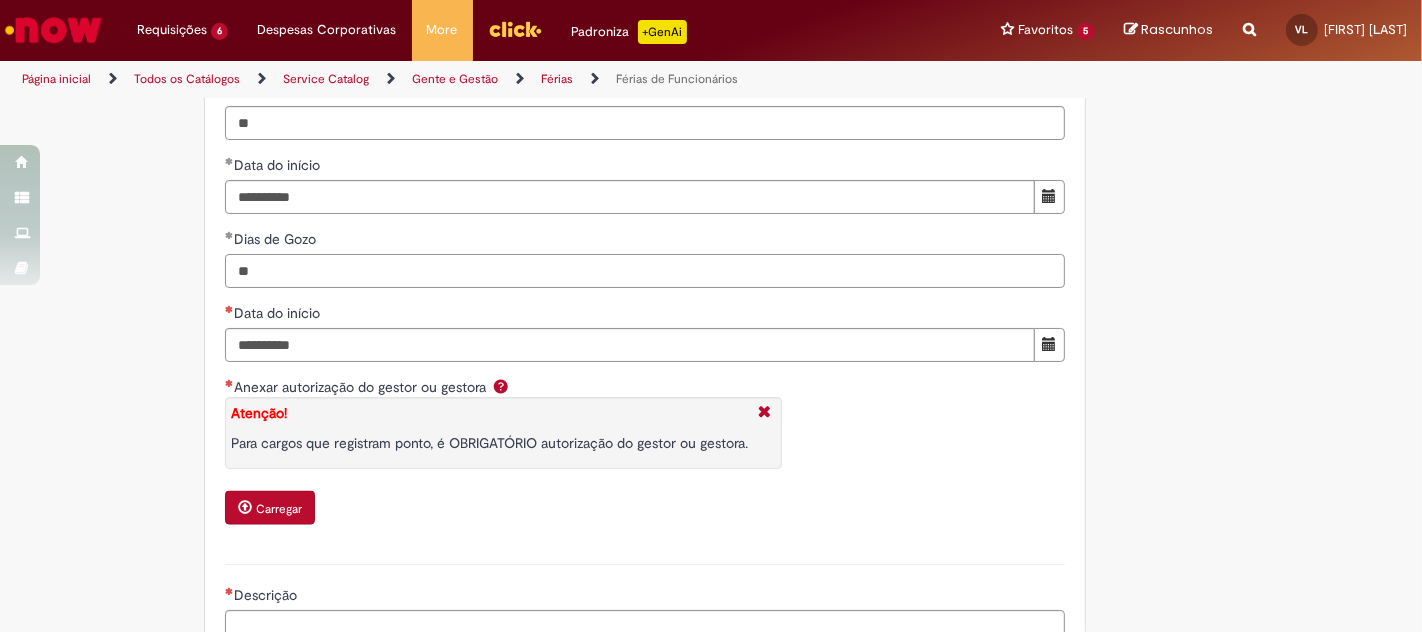 type on "**" 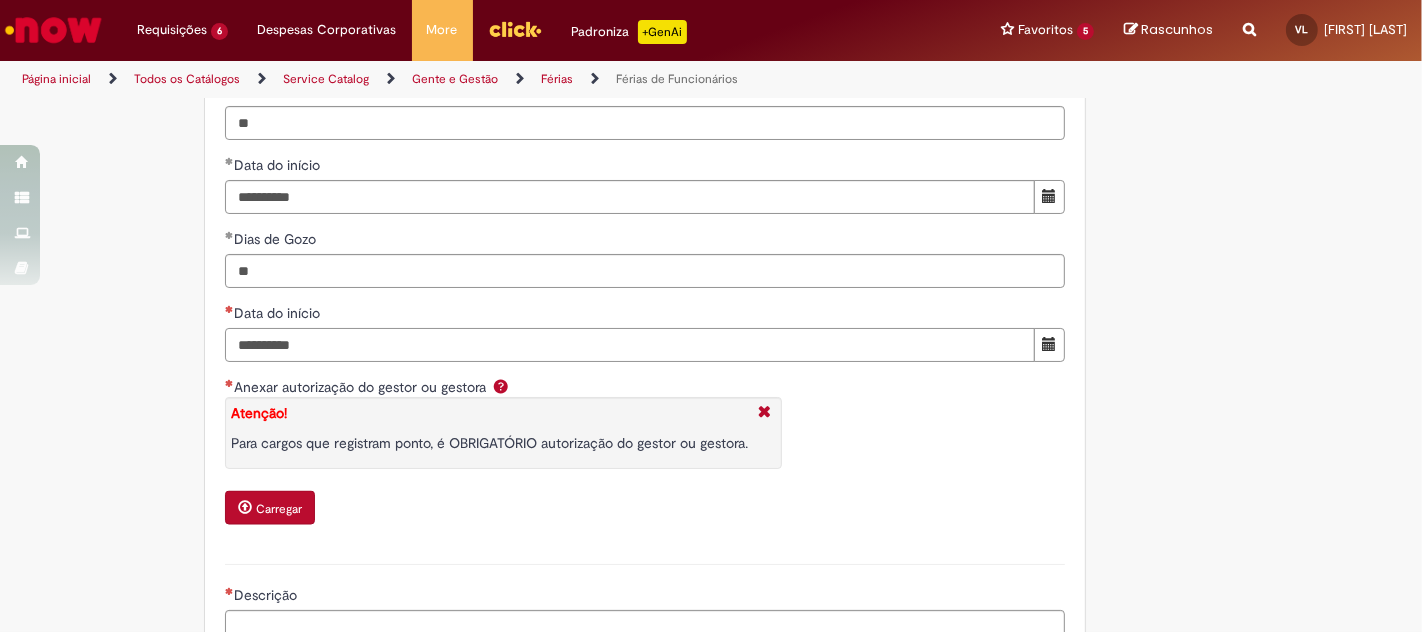 click on "Data do início" at bounding box center (630, 345) 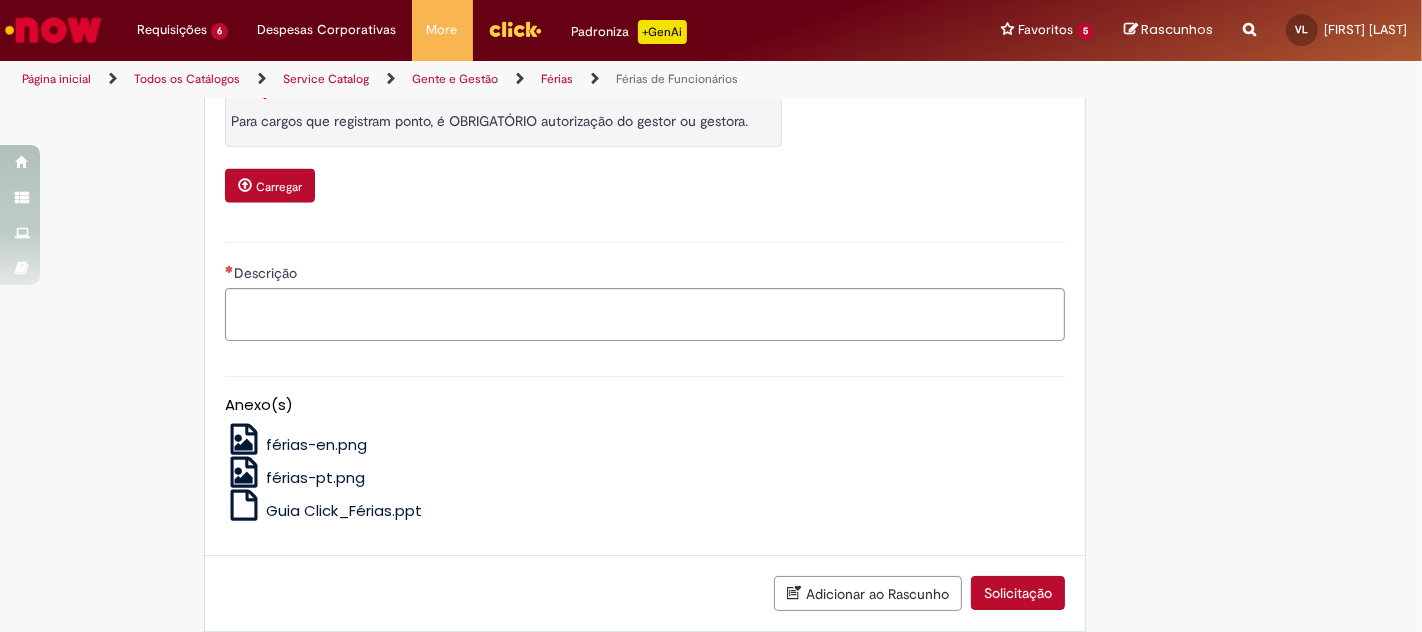 type on "*********" 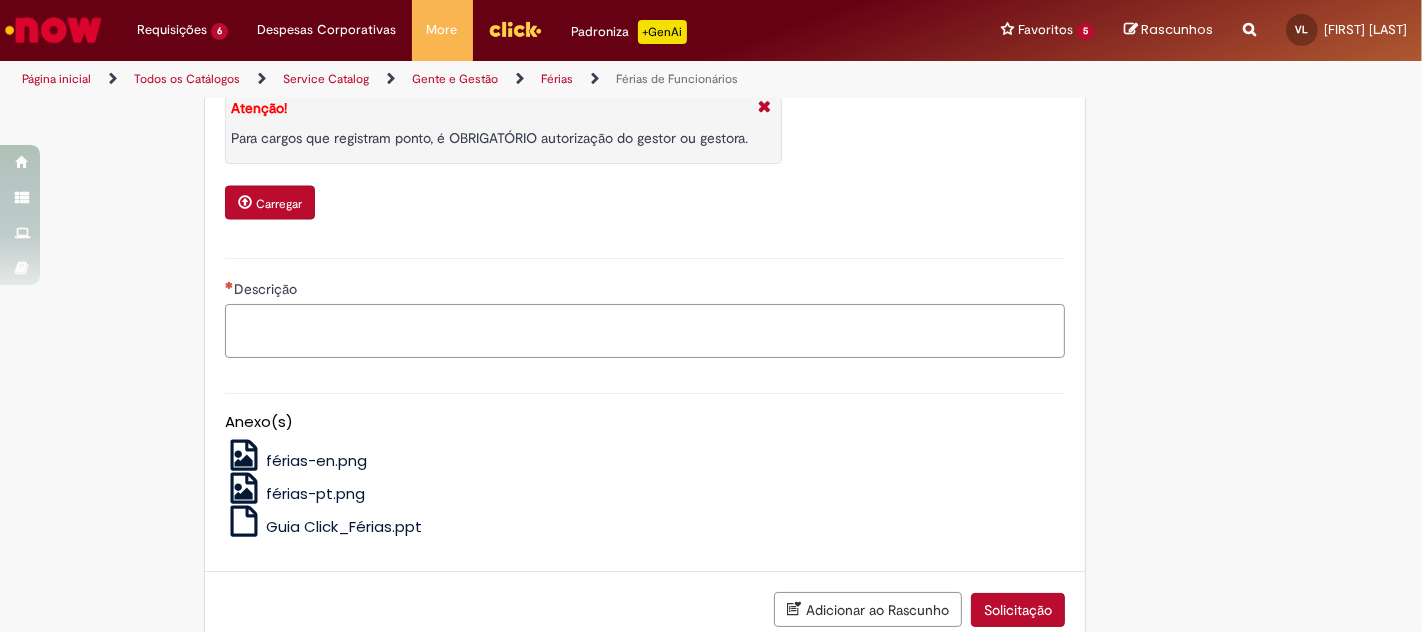 click on "Descrição" at bounding box center (645, 330) 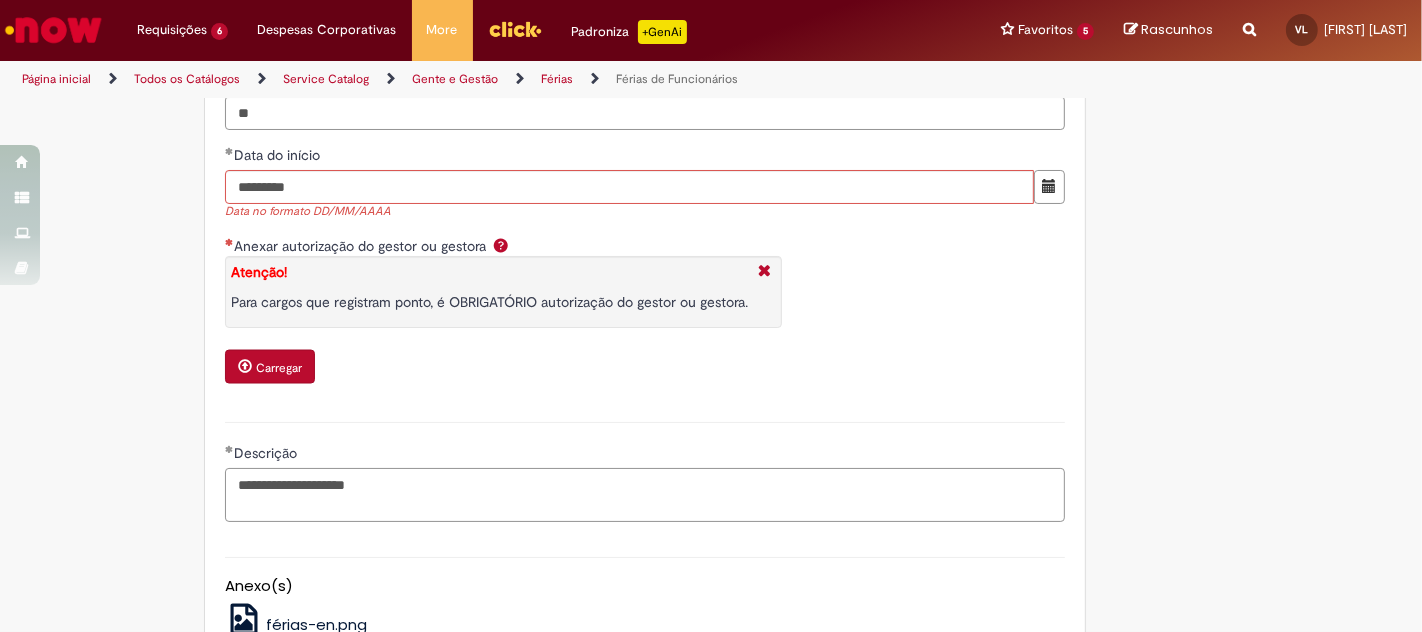 scroll, scrollTop: 2811, scrollLeft: 0, axis: vertical 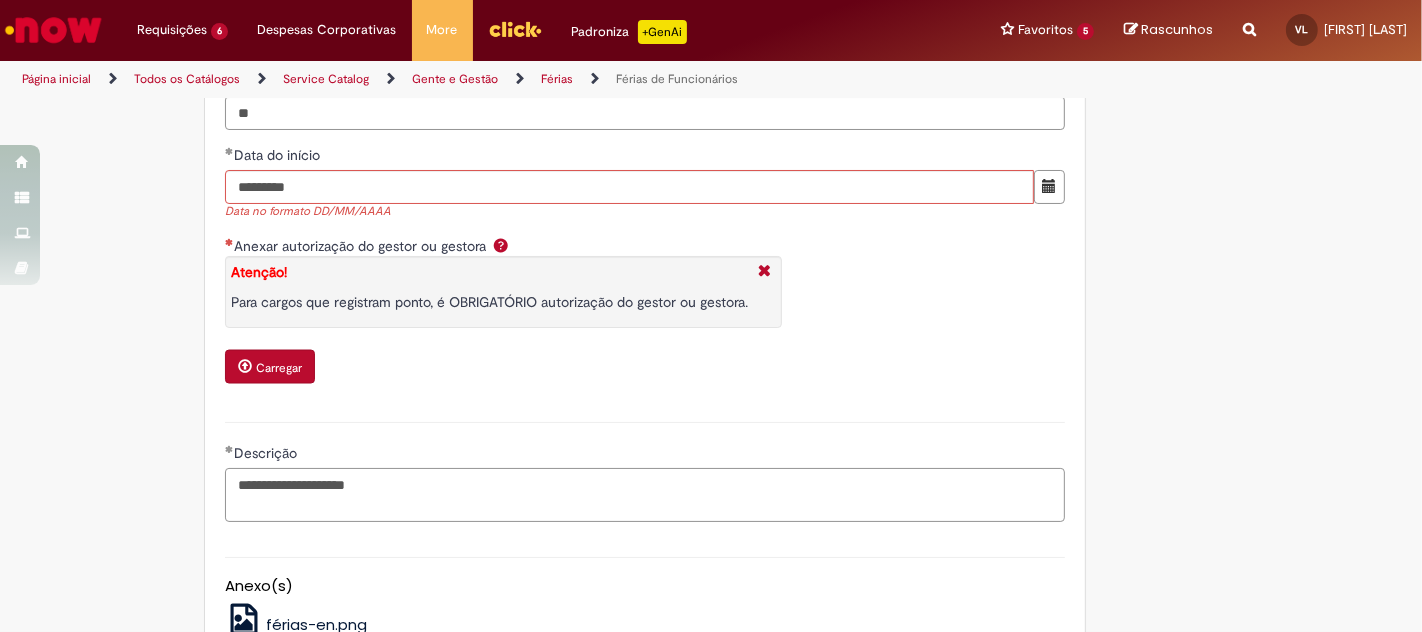 type on "**********" 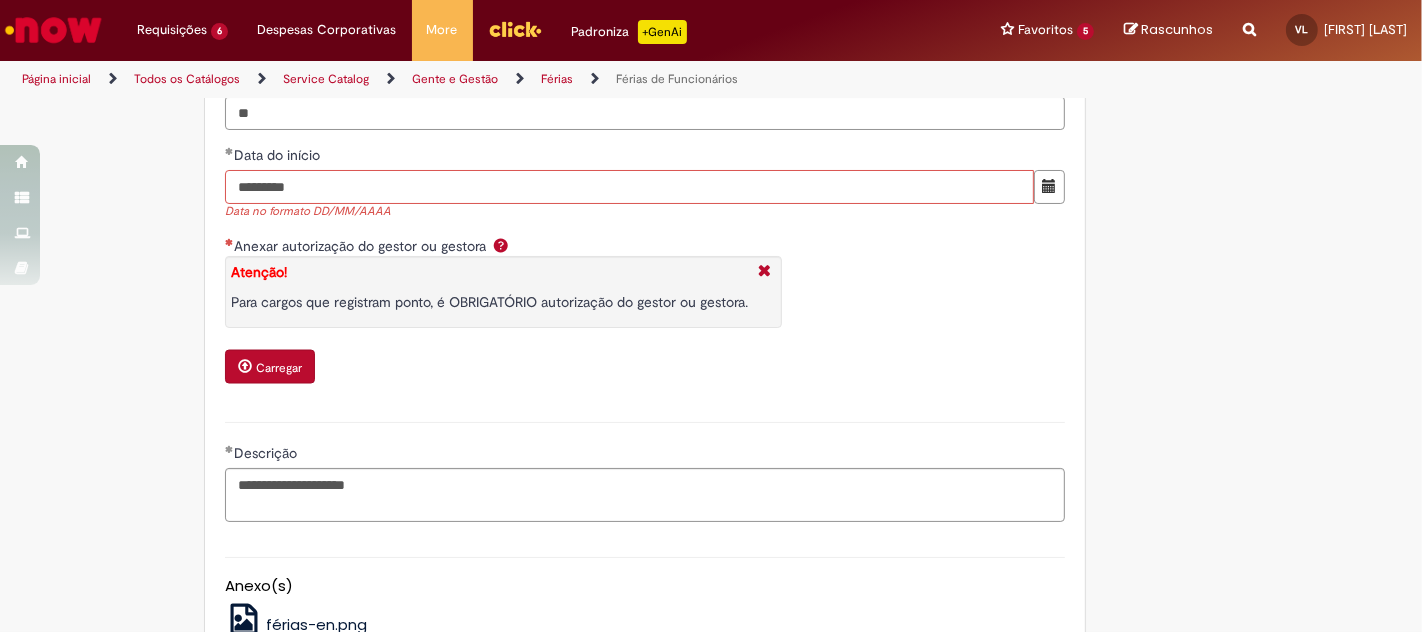 click on "*********" at bounding box center [629, 187] 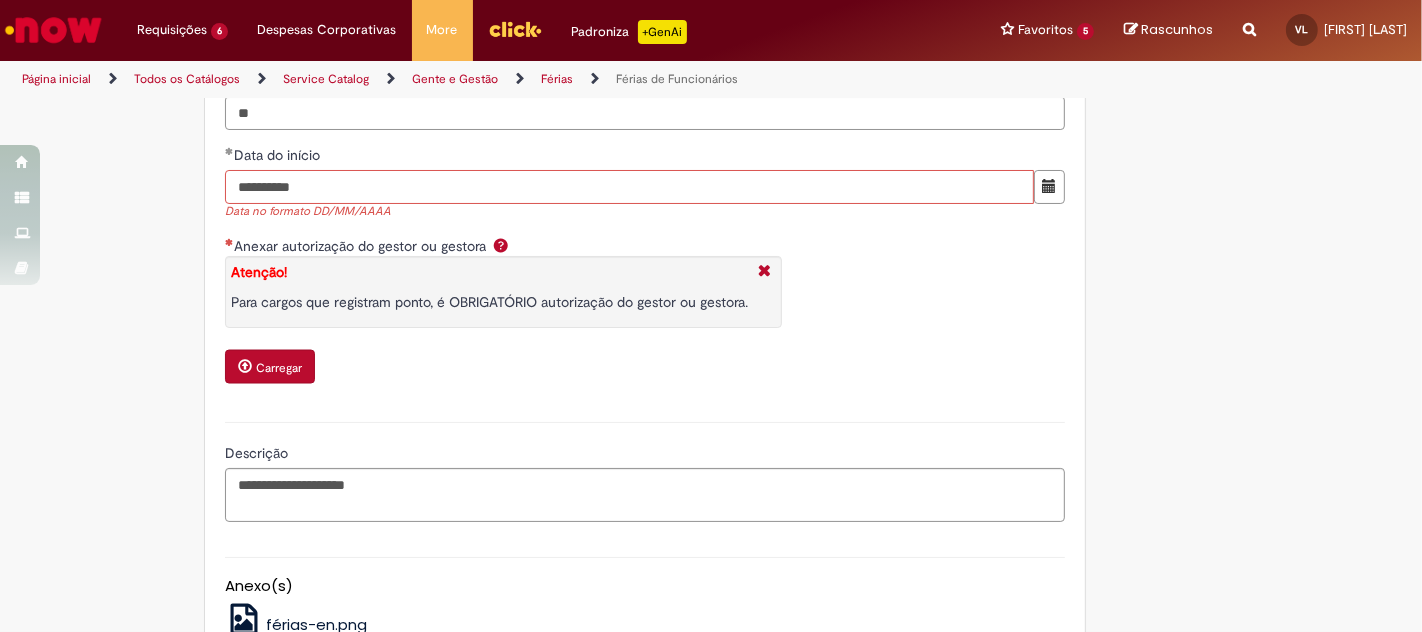 type on "**********" 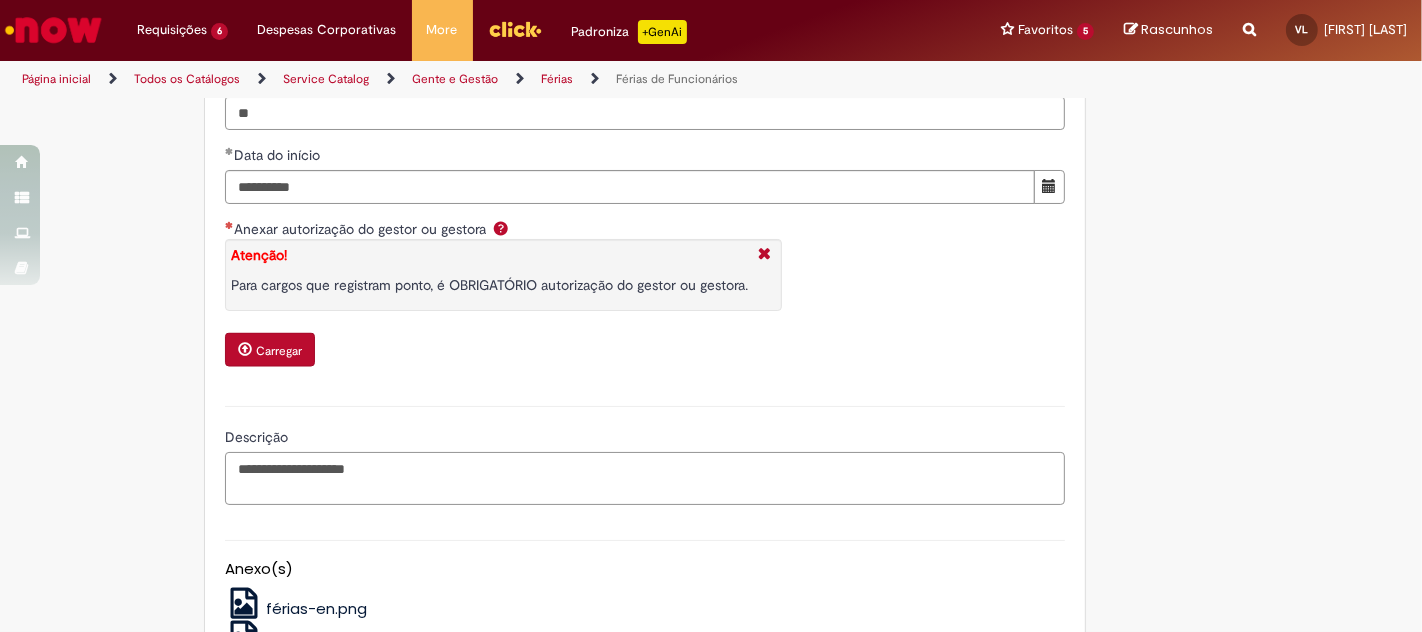 click on "**********" at bounding box center [645, 478] 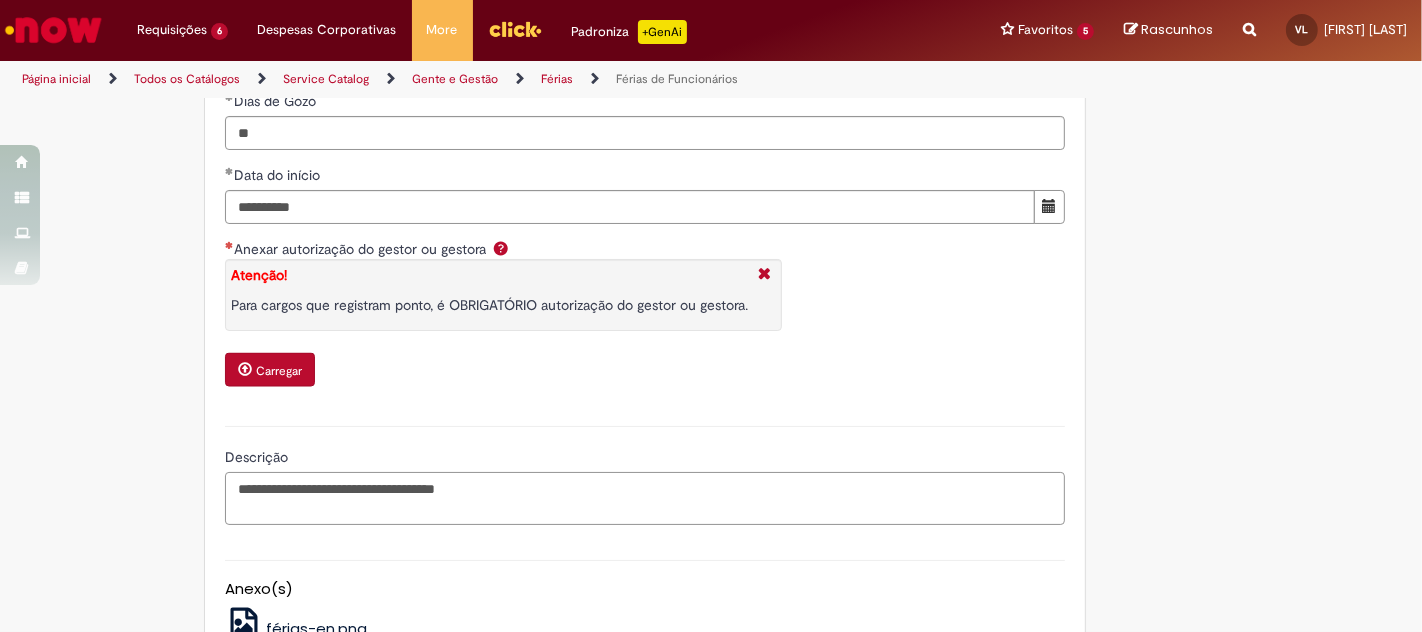 scroll, scrollTop: 2800, scrollLeft: 0, axis: vertical 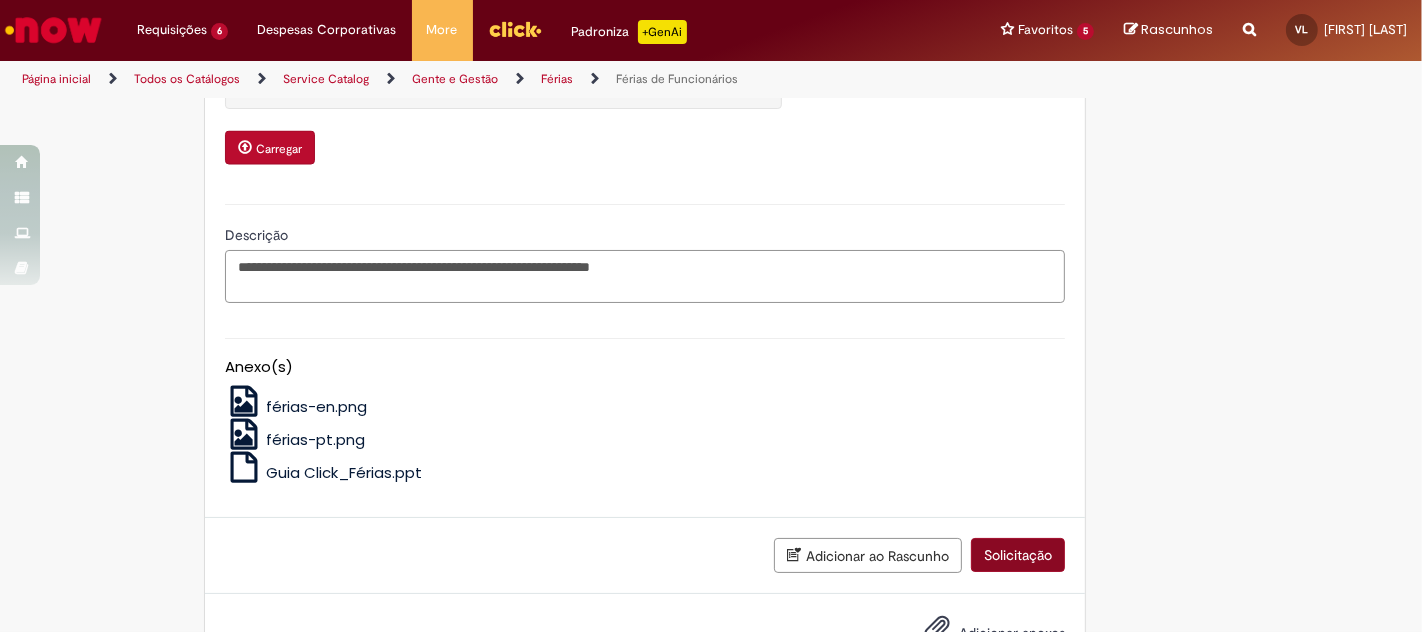 type on "**********" 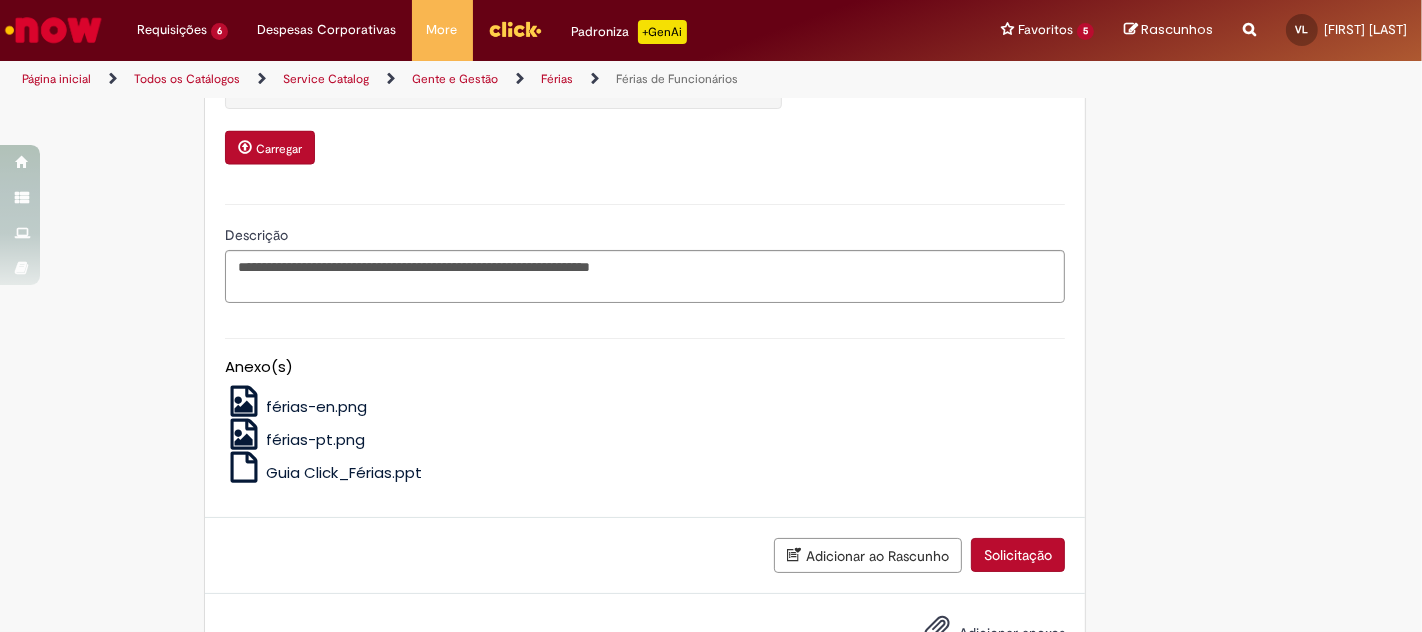 click on "Solicitação" at bounding box center (1018, 555) 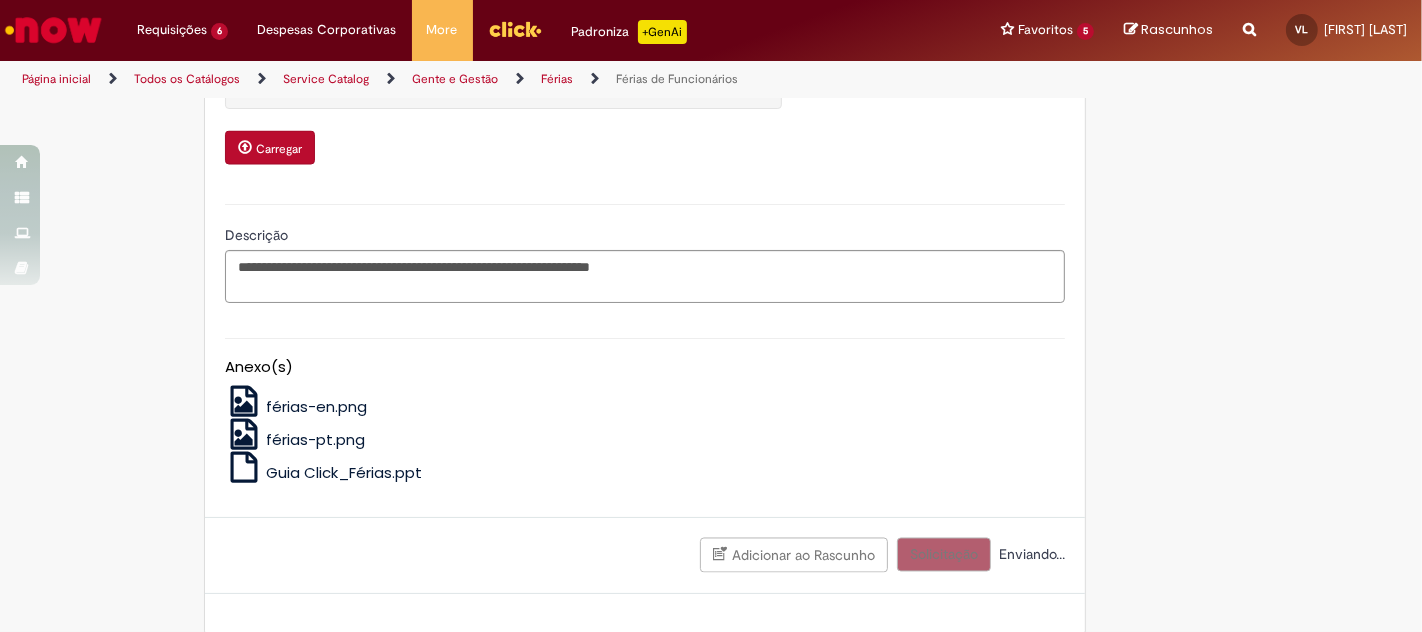 scroll, scrollTop: 1744, scrollLeft: 0, axis: vertical 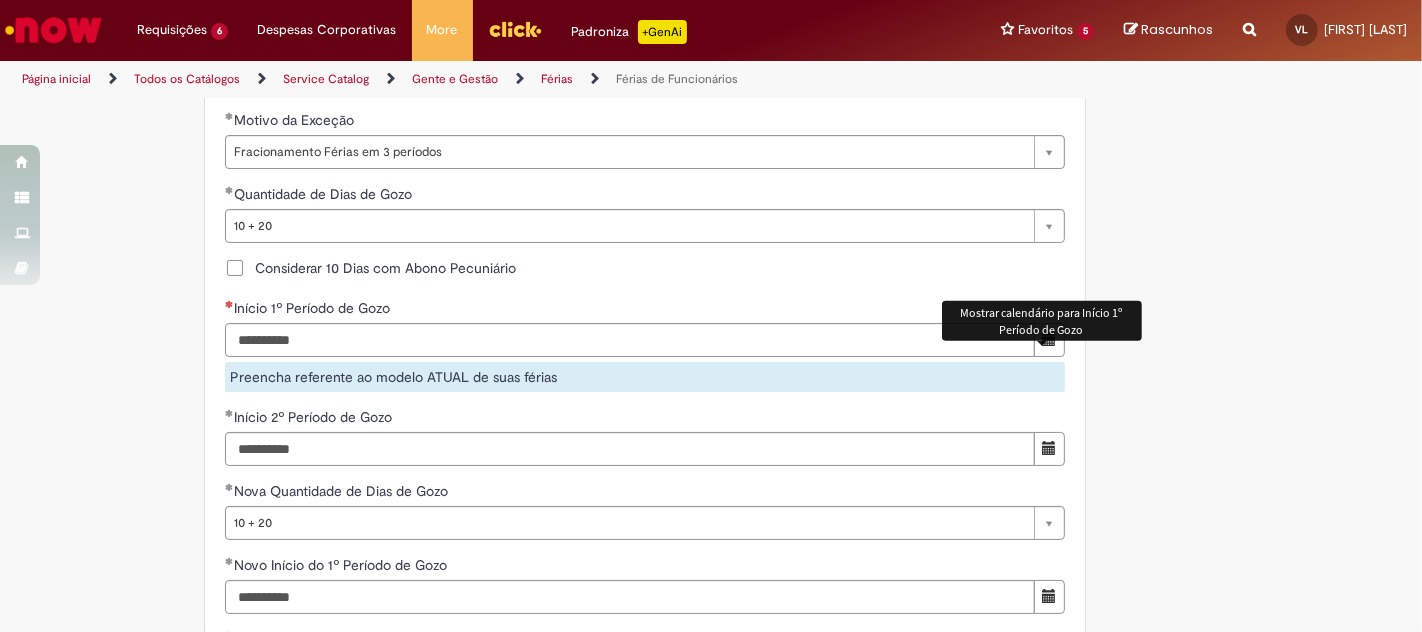 click at bounding box center [1049, 339] 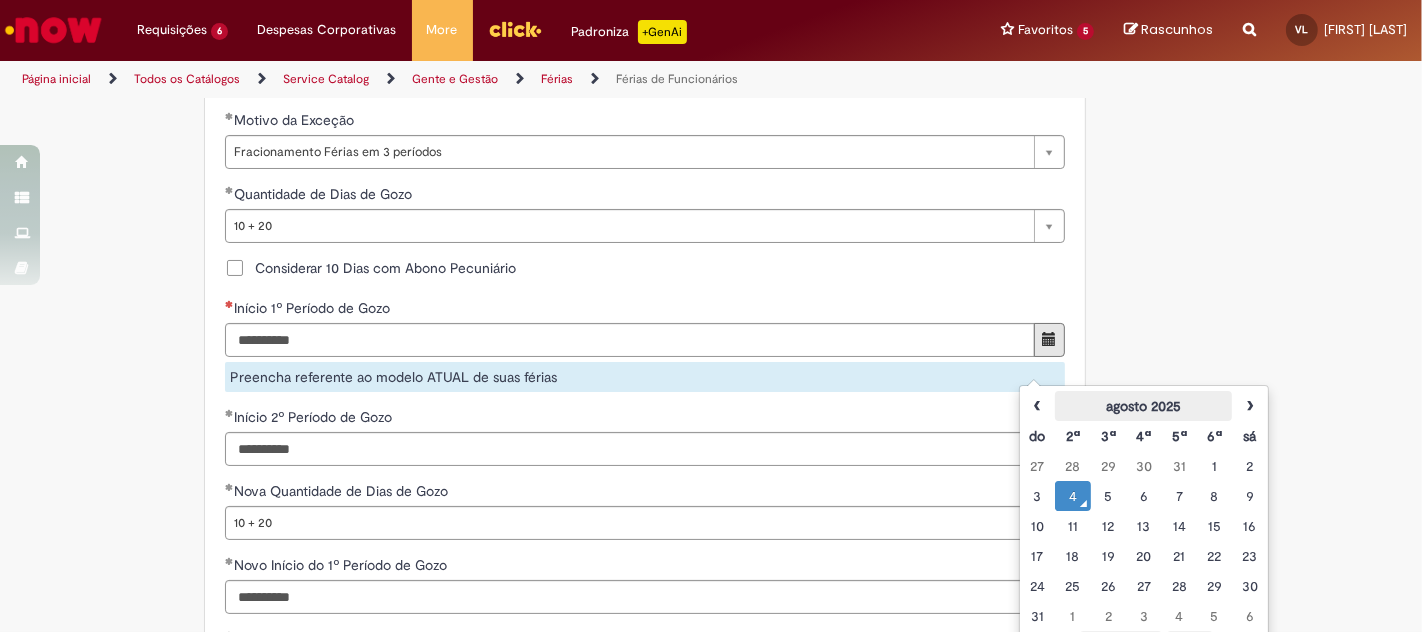 click on "agosto 2025" at bounding box center (1143, 406) 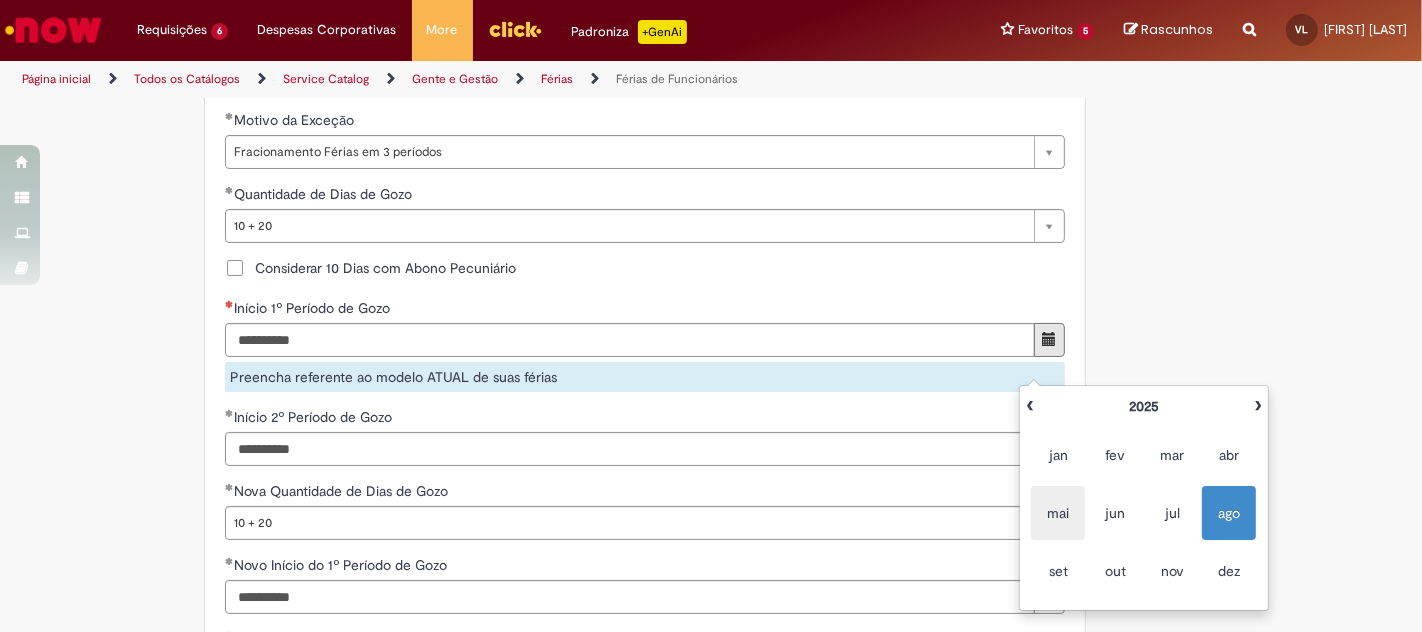 click on "mai" at bounding box center [1058, 513] 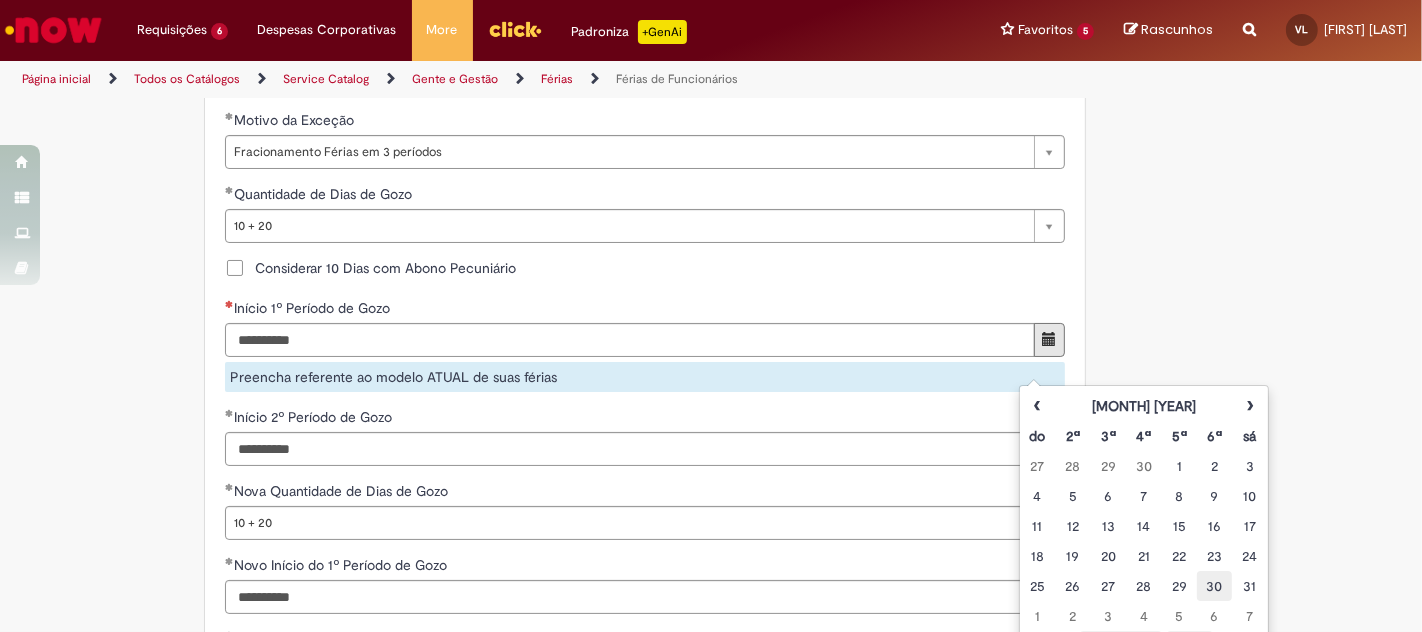 click on "30" at bounding box center [1214, 586] 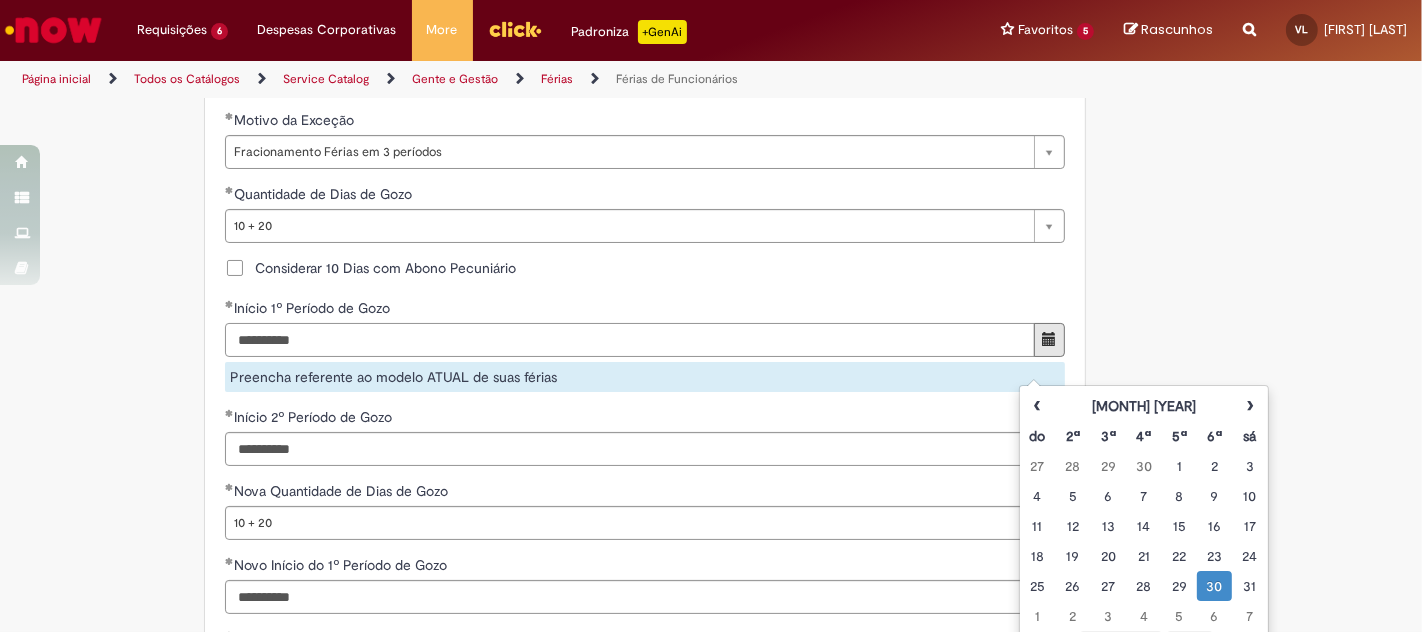 click on "**********" at bounding box center [630, 340] 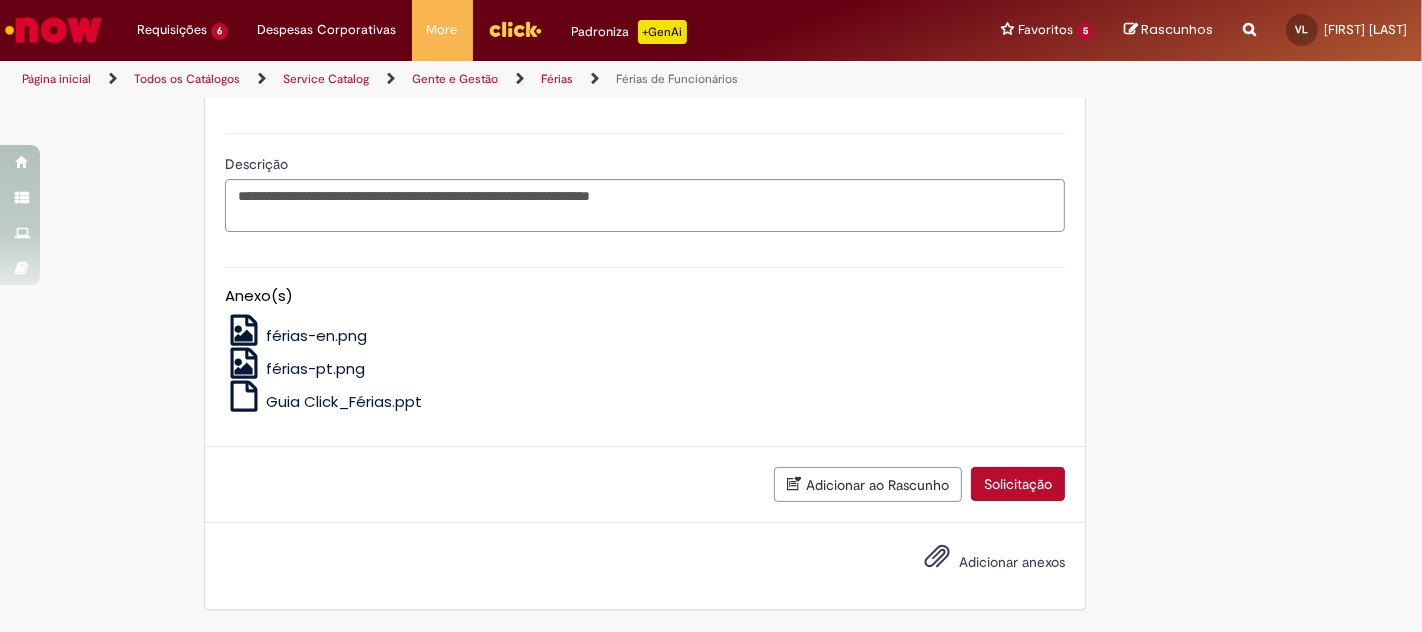 scroll, scrollTop: 3066, scrollLeft: 0, axis: vertical 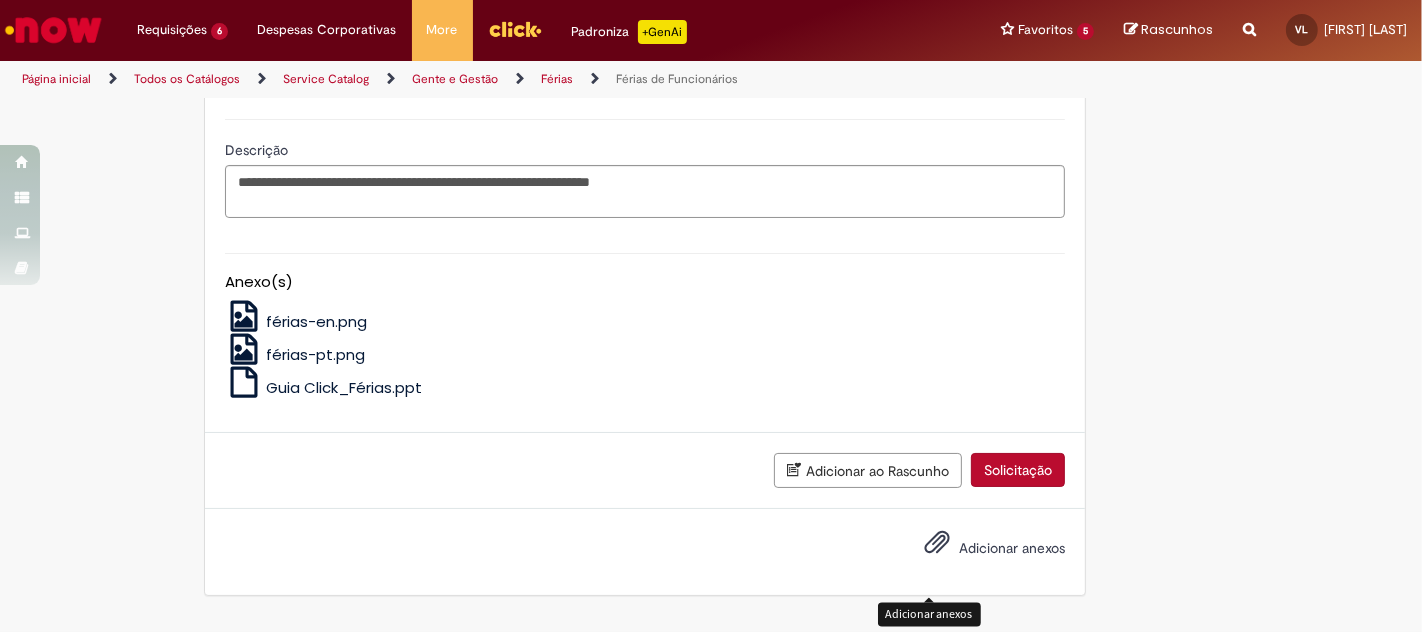 click at bounding box center [937, 543] 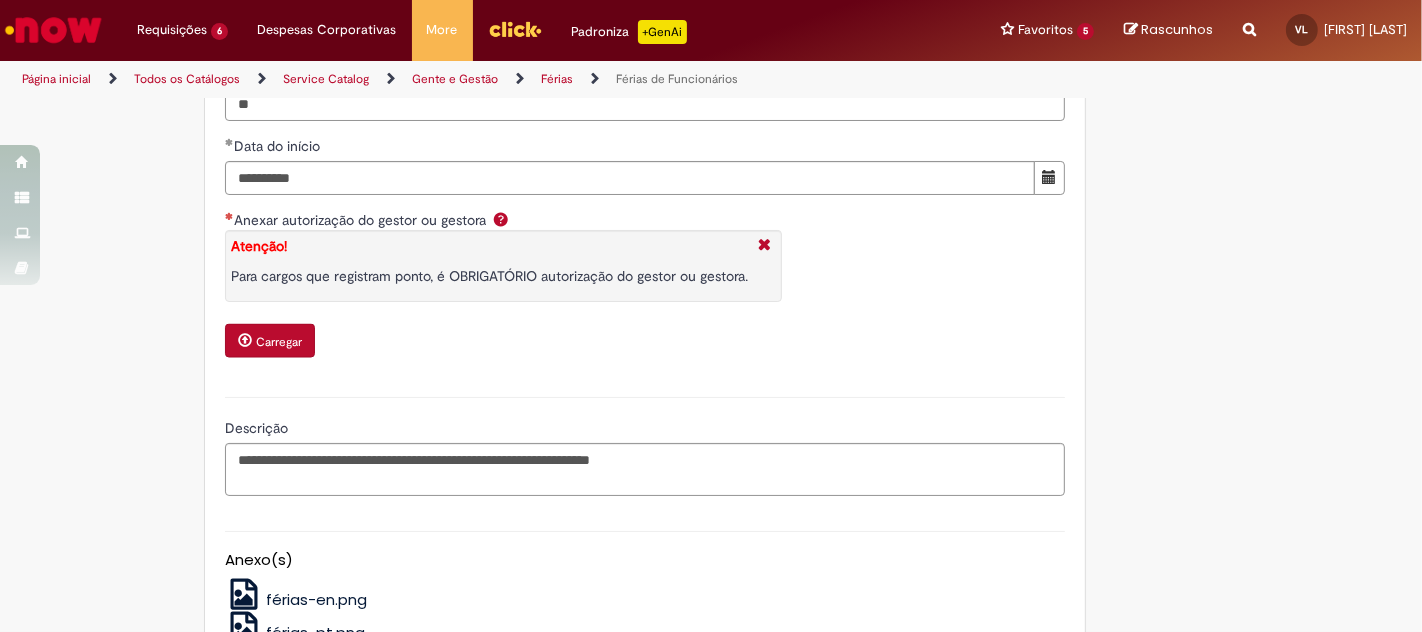 scroll, scrollTop: 2784, scrollLeft: 0, axis: vertical 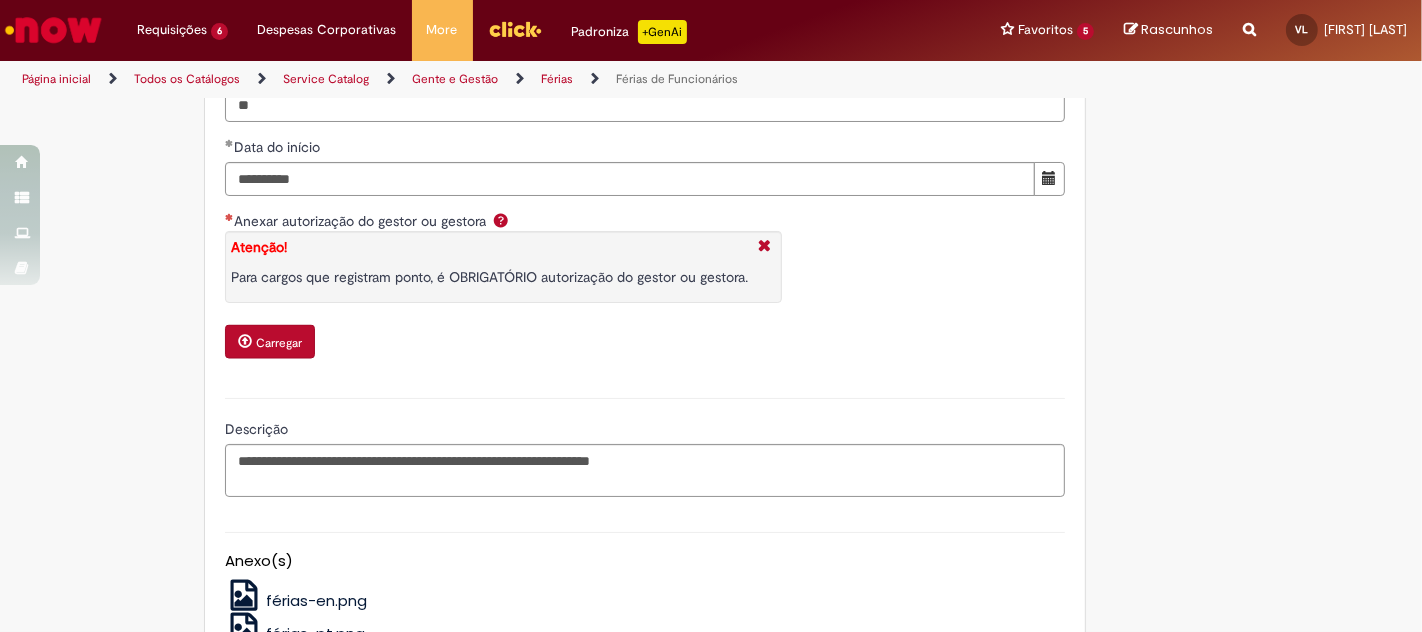 click on "Carregar" at bounding box center [270, 342] 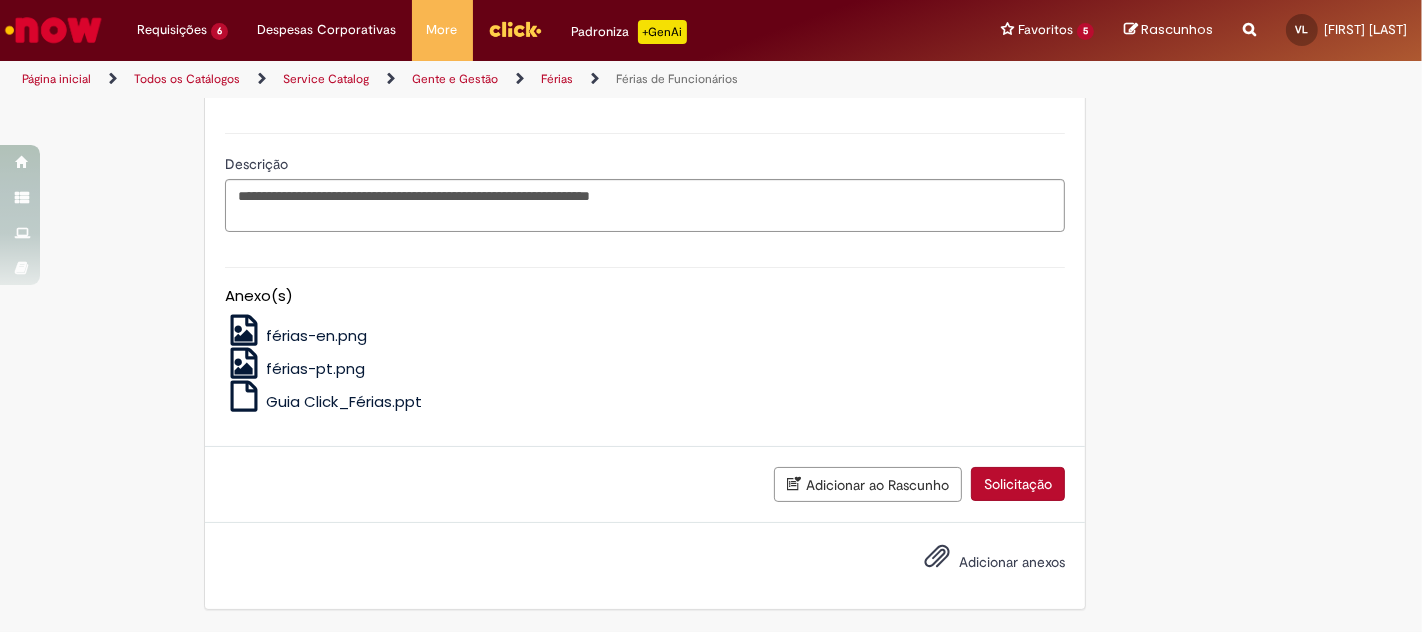 scroll, scrollTop: 3093, scrollLeft: 0, axis: vertical 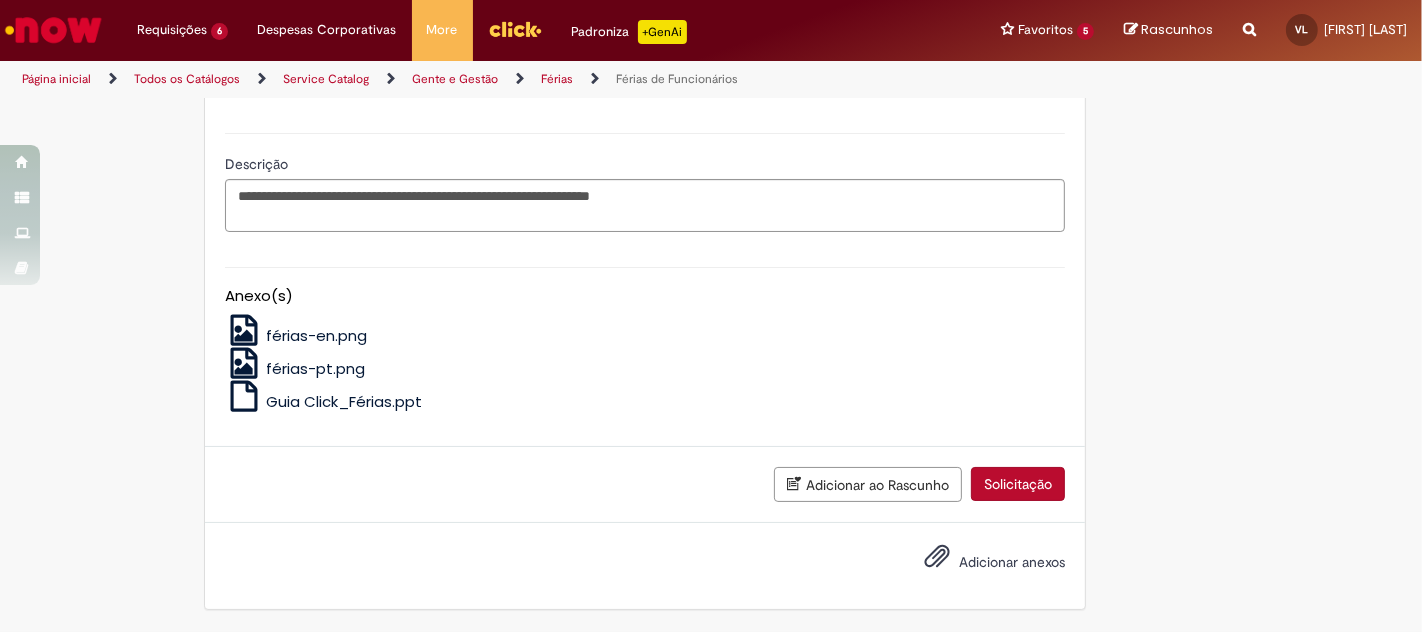 click on "Solicitação" at bounding box center [1018, 484] 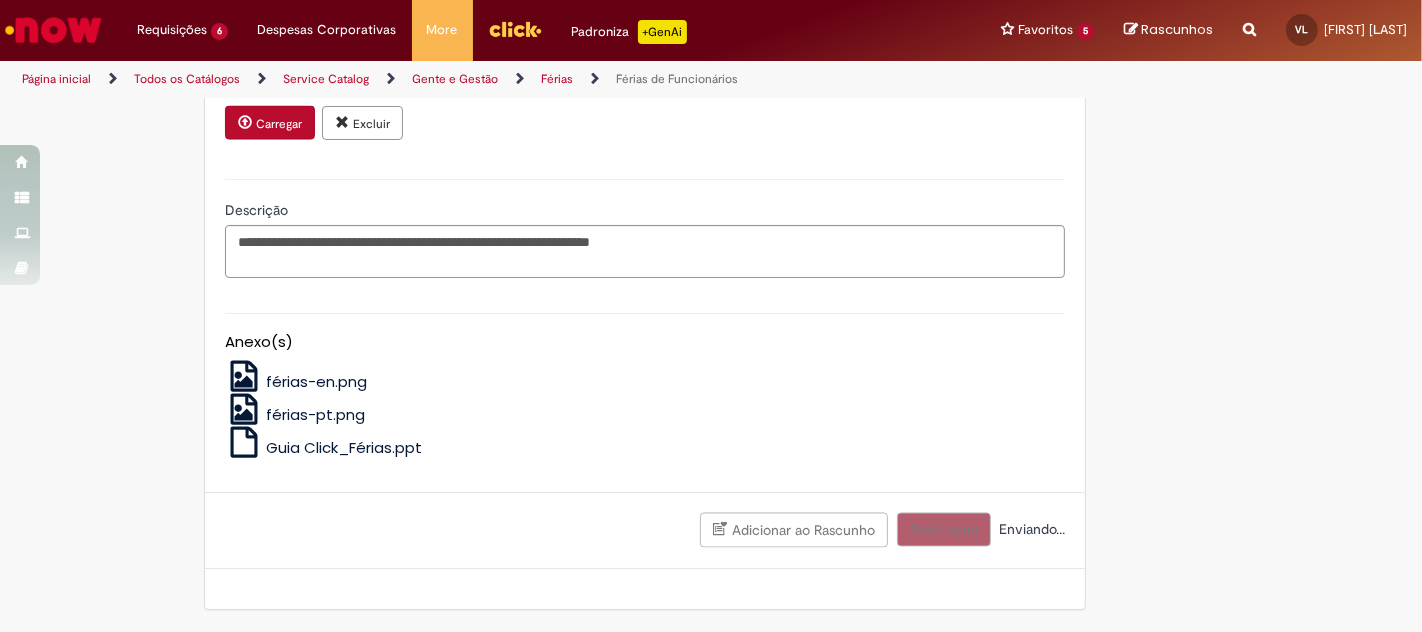 scroll, scrollTop: 3048, scrollLeft: 0, axis: vertical 